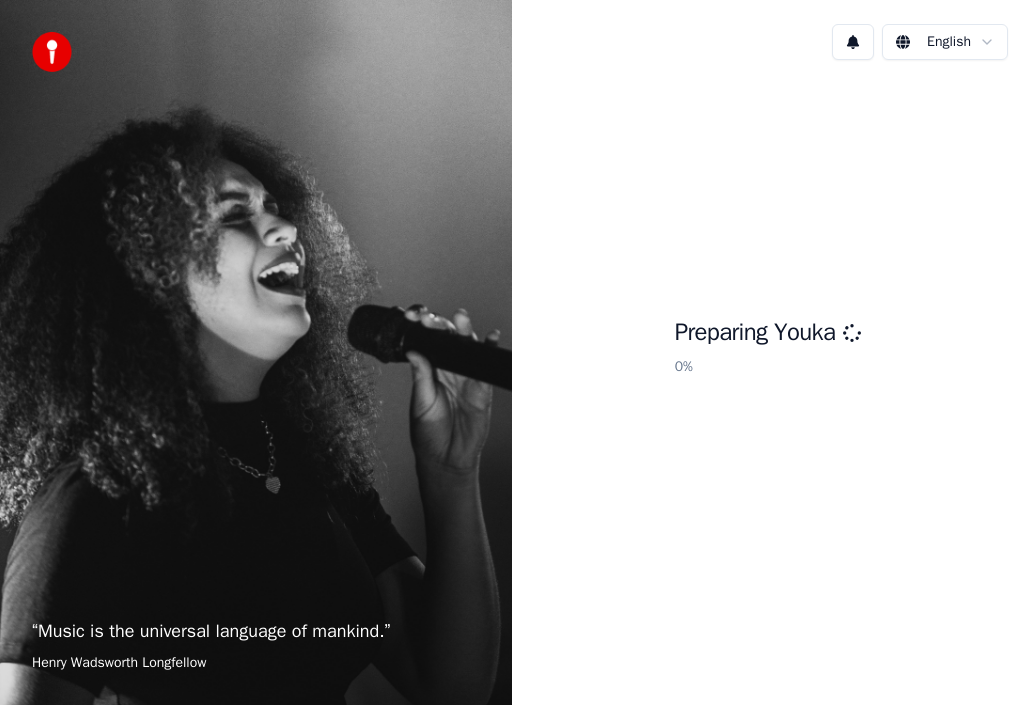 scroll, scrollTop: 0, scrollLeft: 0, axis: both 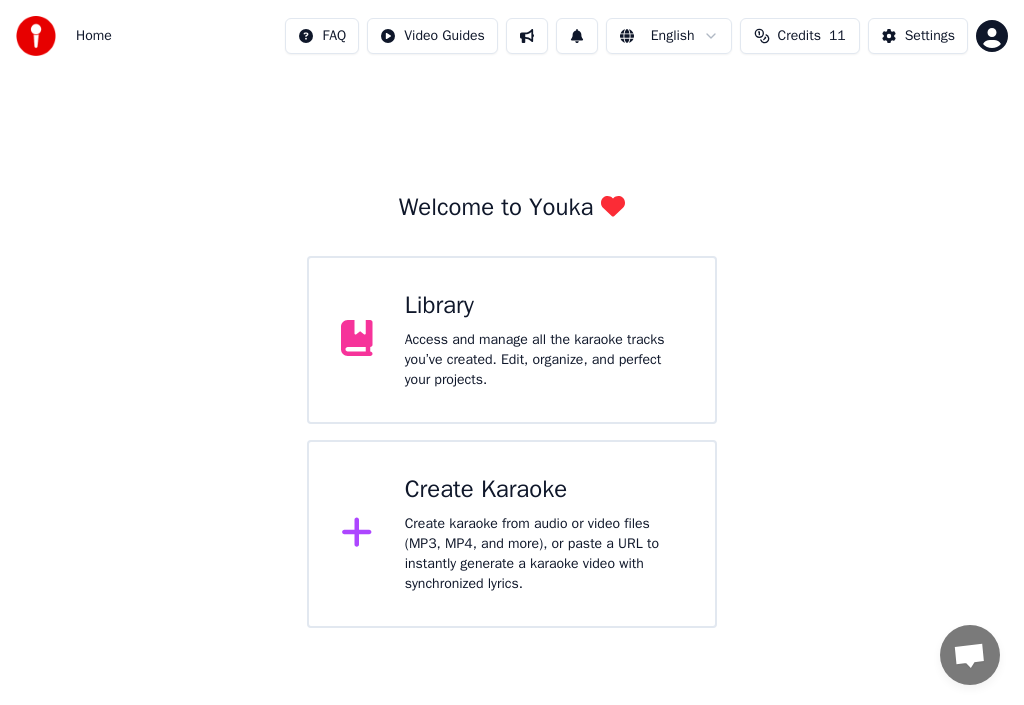 click 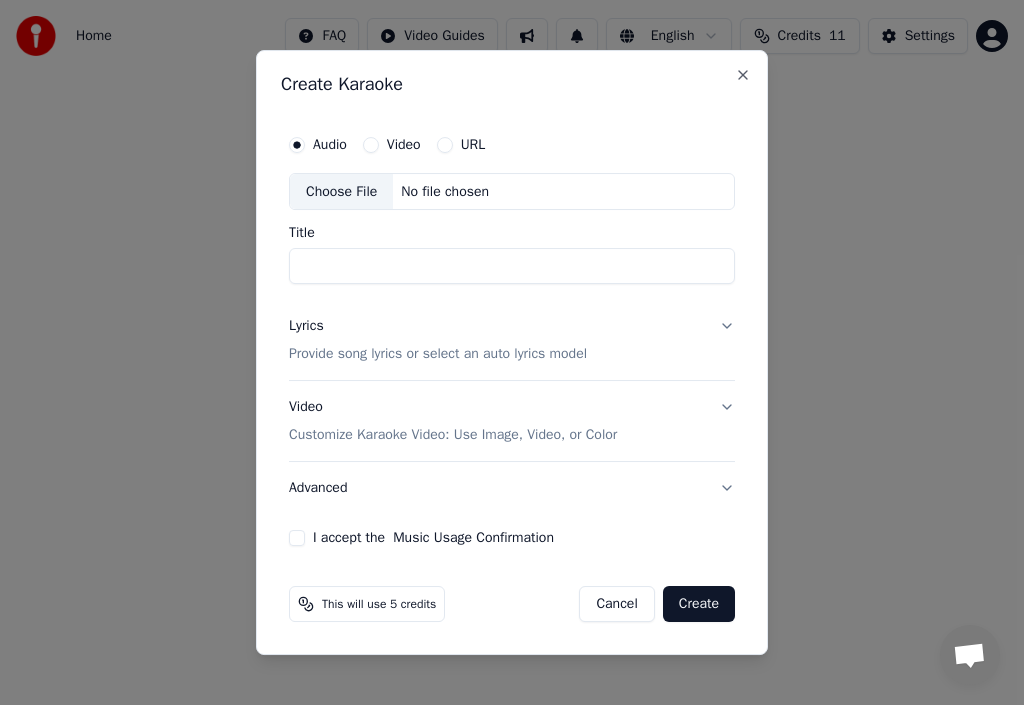 click on "Choose File" at bounding box center (341, 192) 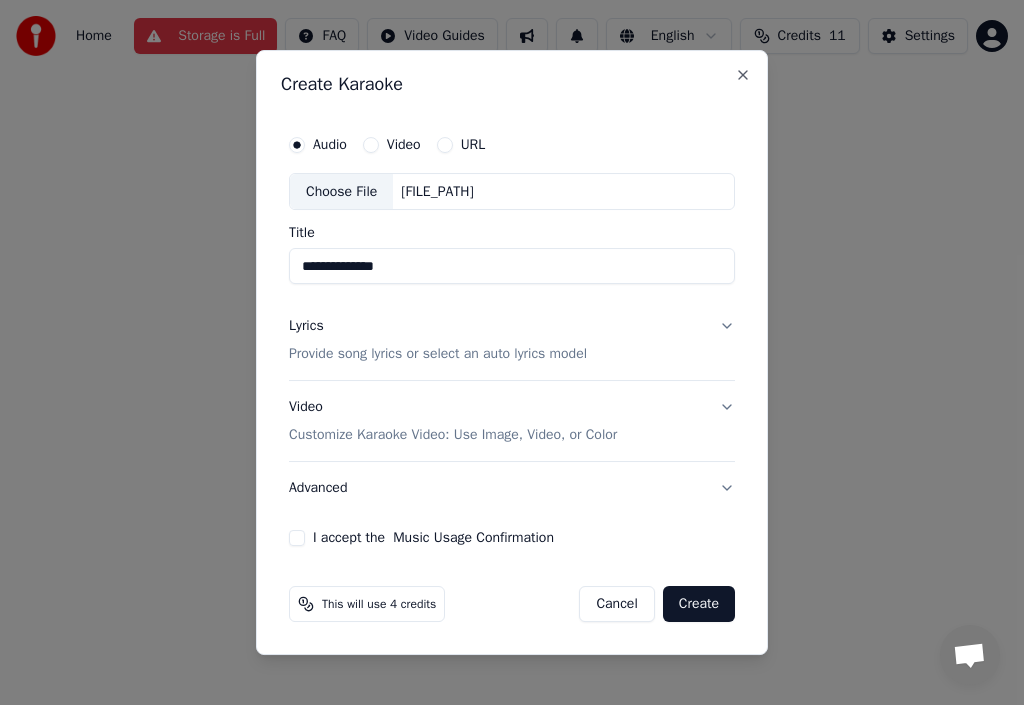 click on "**********" at bounding box center [512, 267] 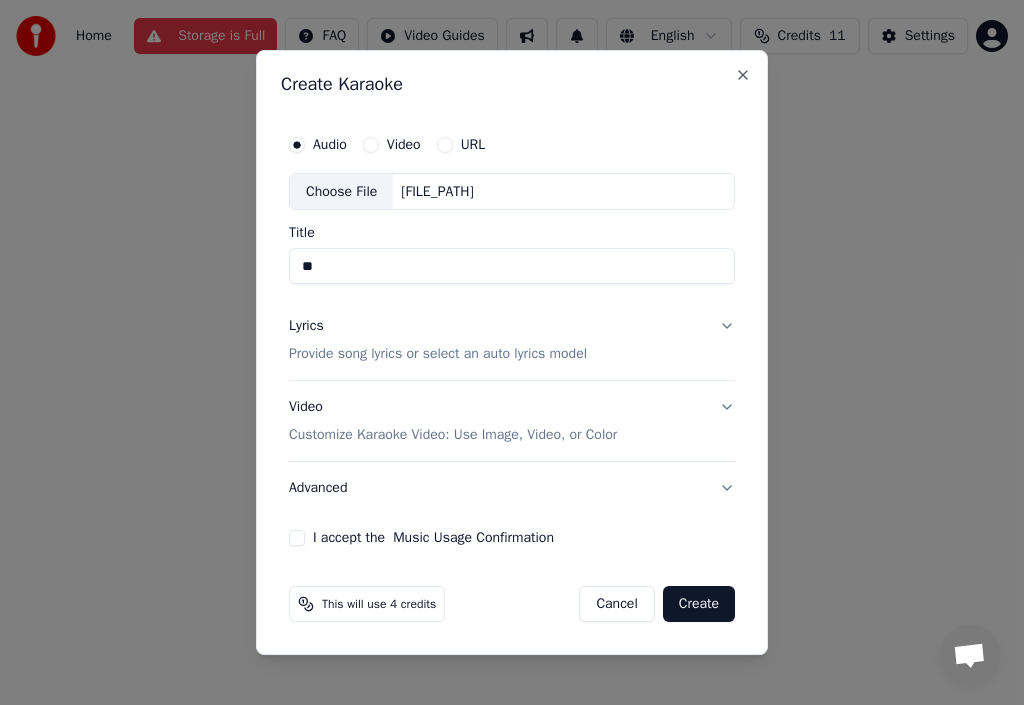 type on "*" 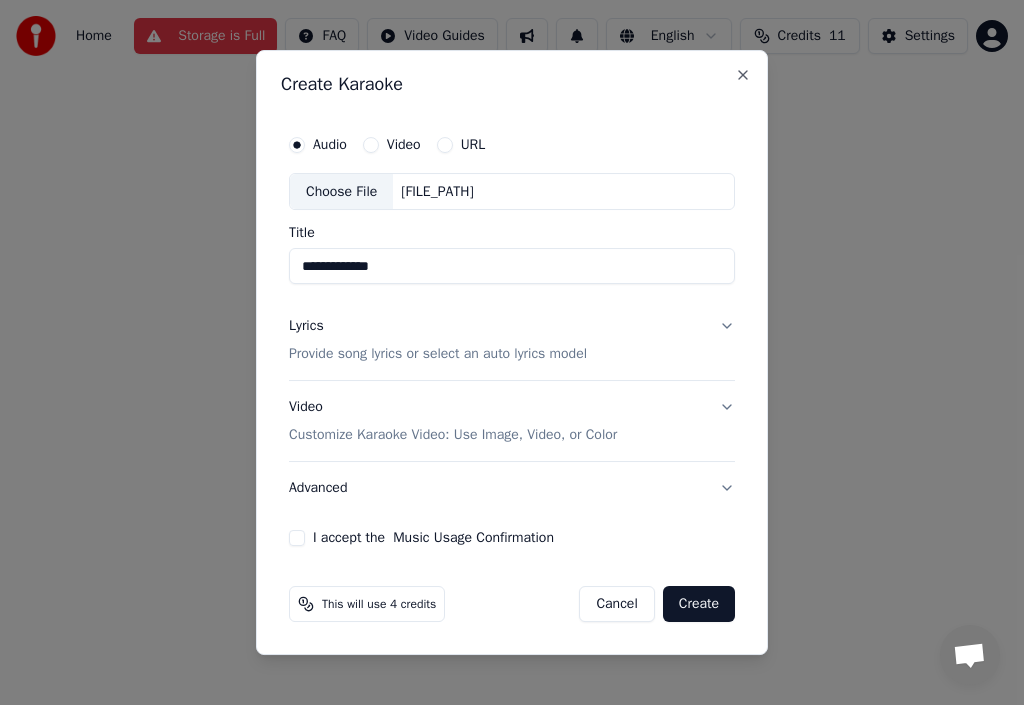 type on "**********" 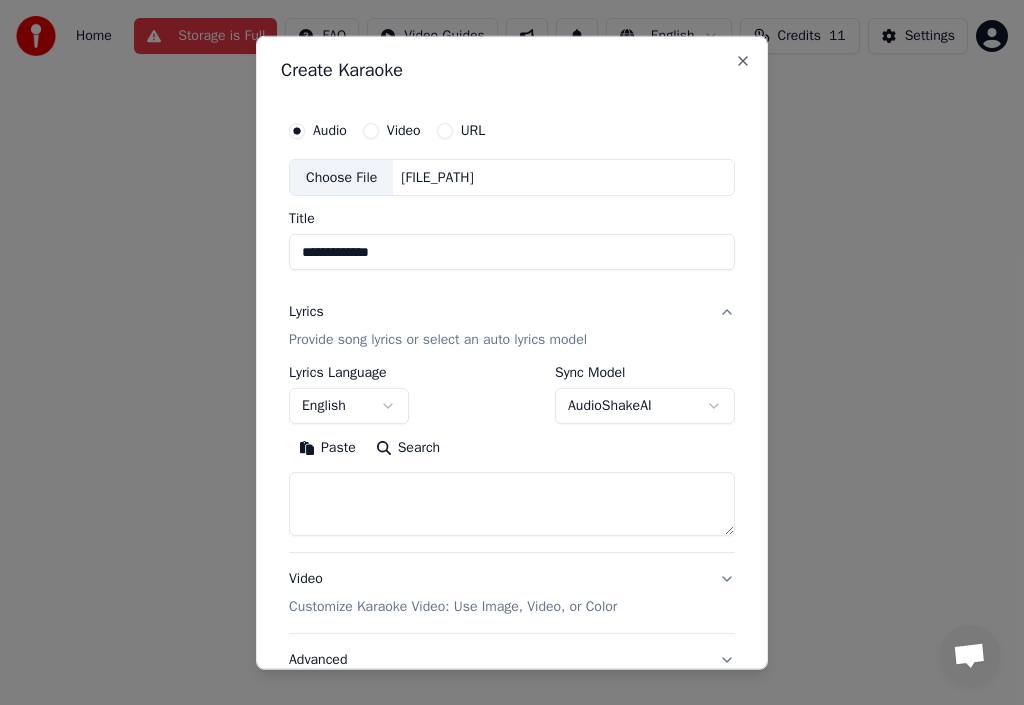 click on "Paste" at bounding box center (327, 448) 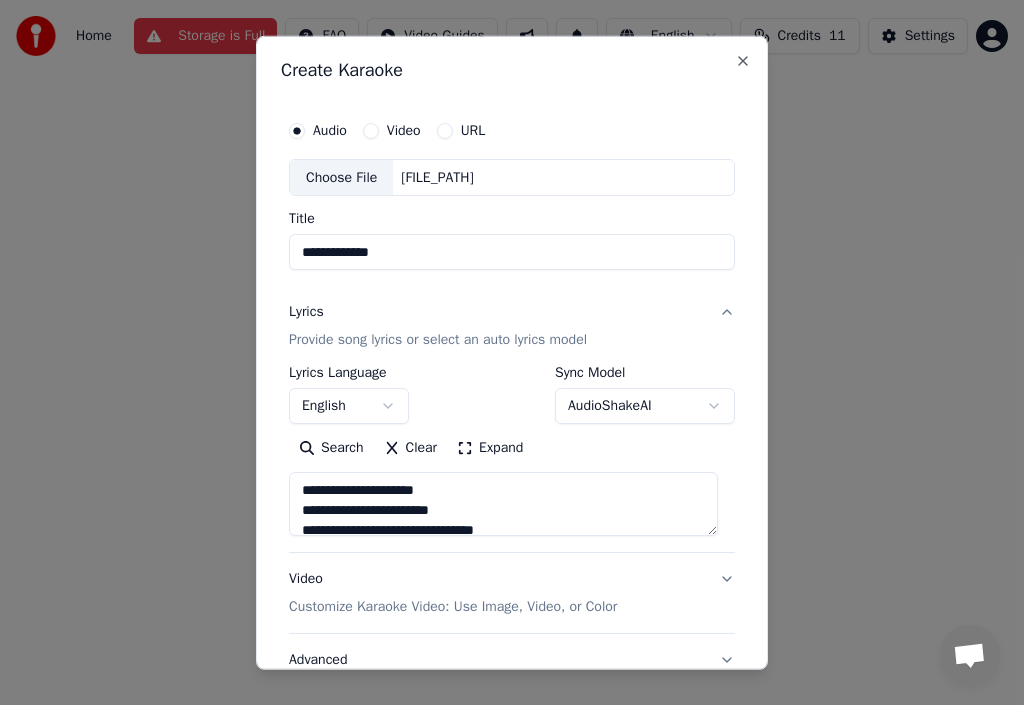 scroll, scrollTop: 40, scrollLeft: 0, axis: vertical 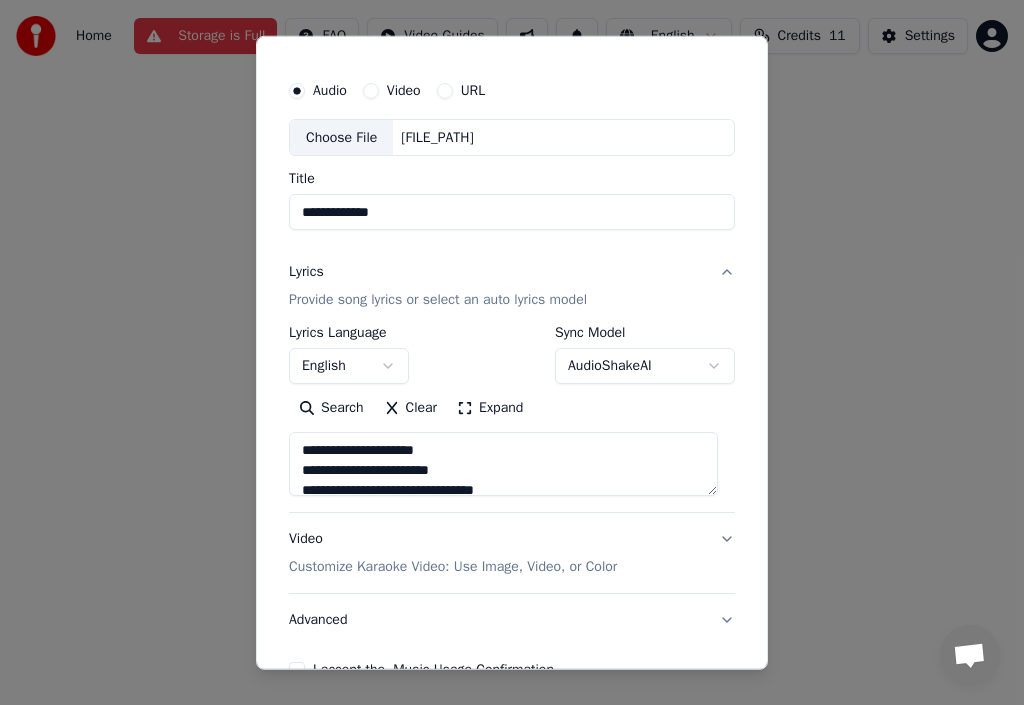 click on "**********" at bounding box center [503, 464] 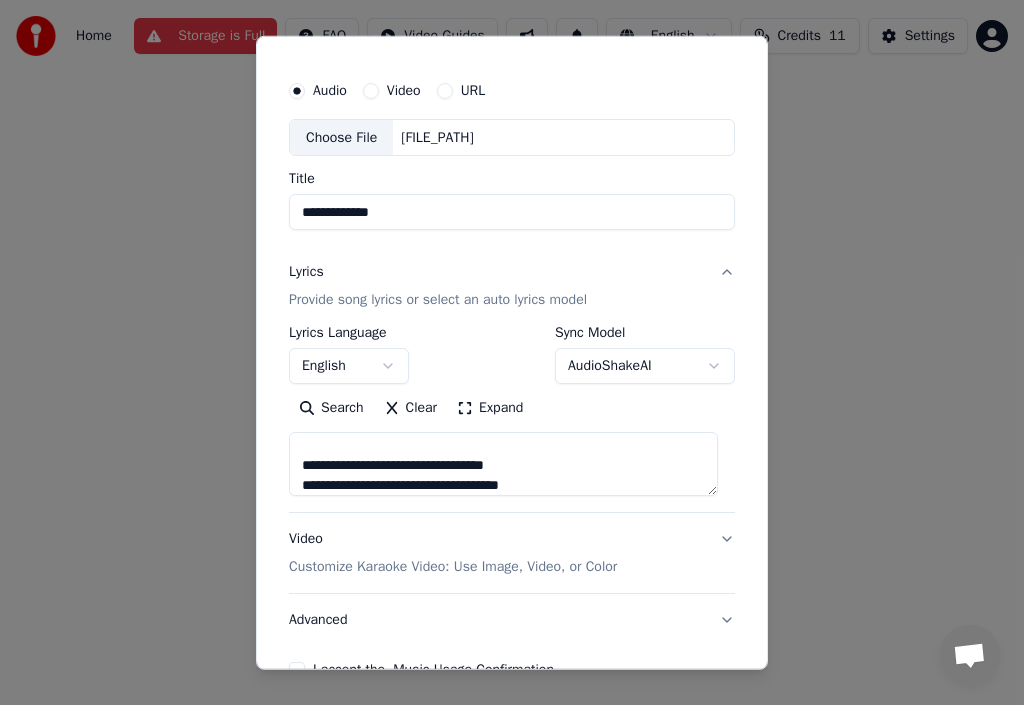 scroll, scrollTop: 445, scrollLeft: 0, axis: vertical 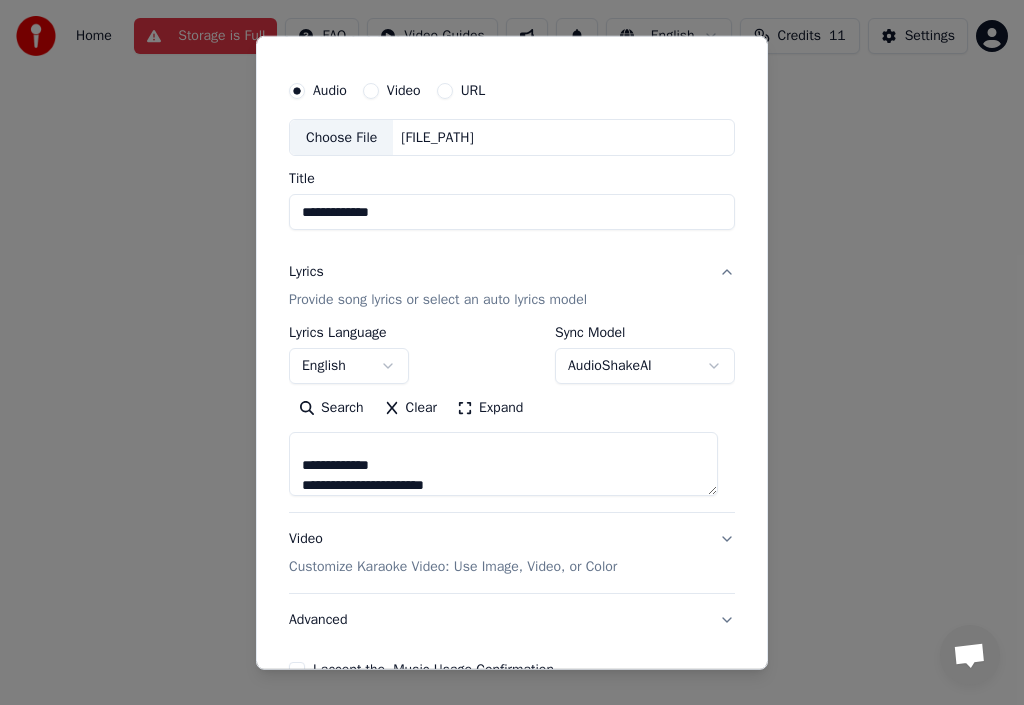 click on "**********" at bounding box center (503, 464) 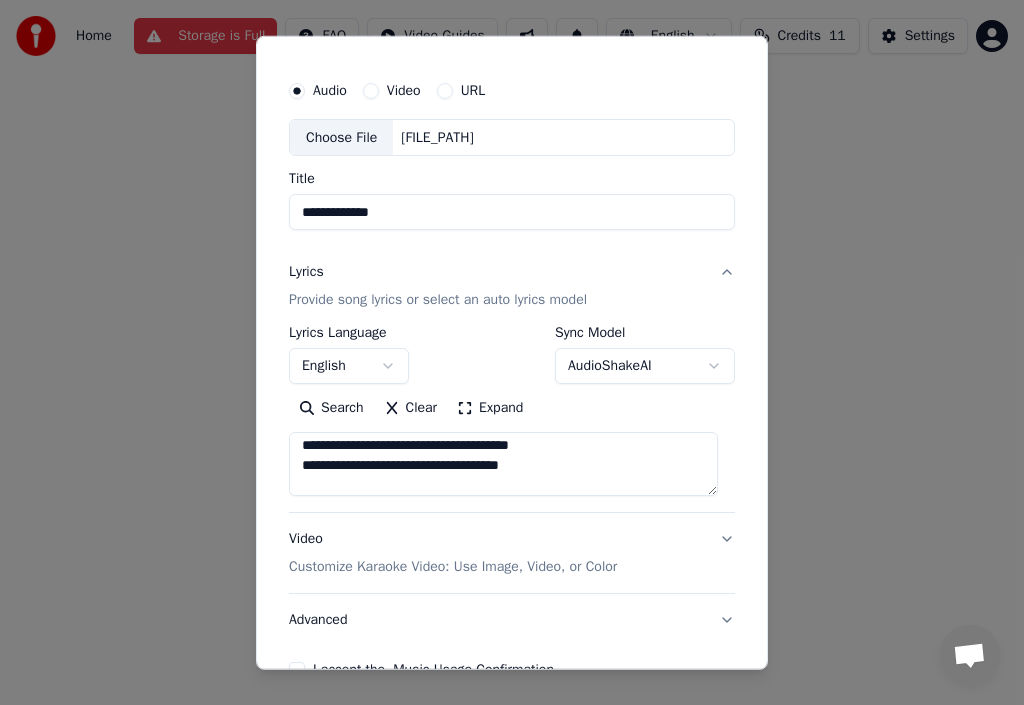 scroll, scrollTop: 545, scrollLeft: 0, axis: vertical 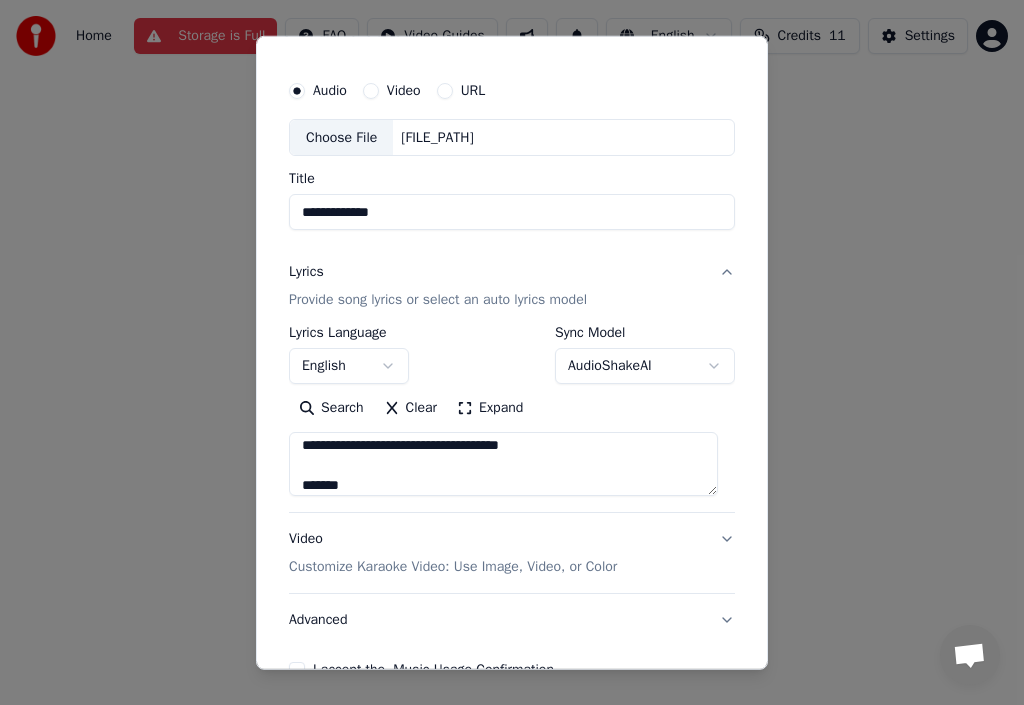 click on "**********" at bounding box center [503, 464] 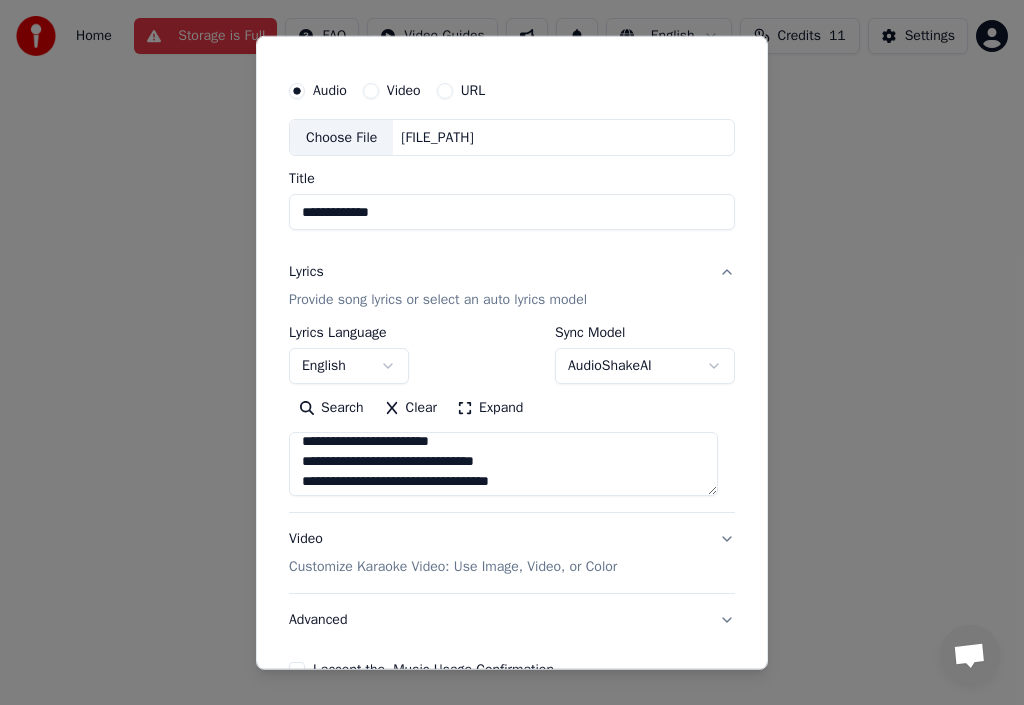 scroll, scrollTop: 0, scrollLeft: 0, axis: both 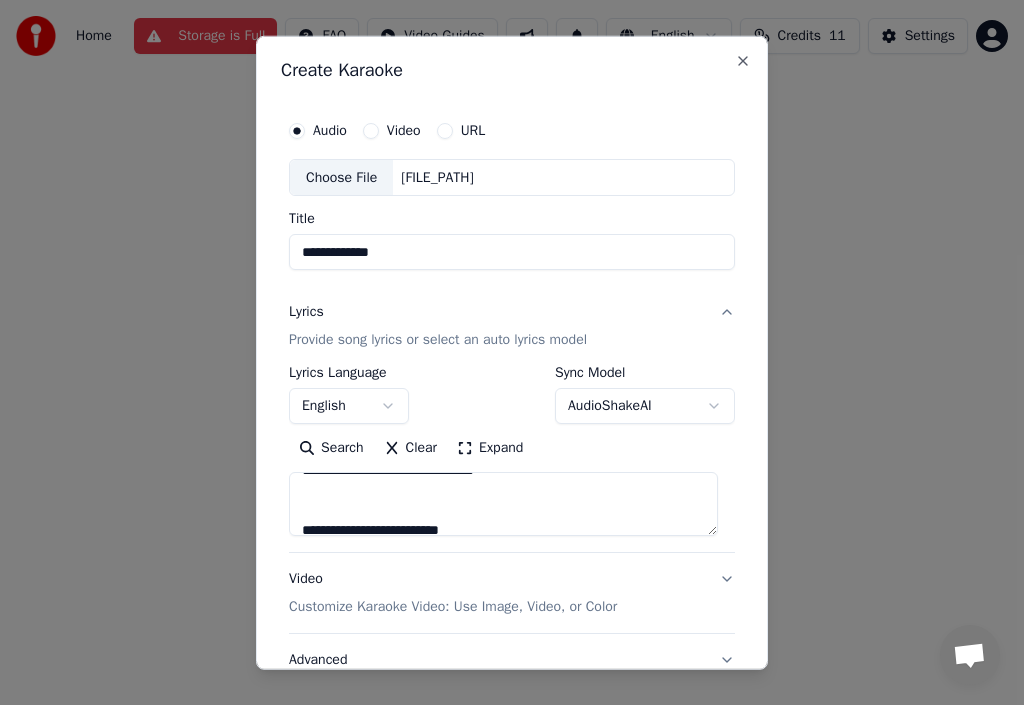 click on "**********" at bounding box center [503, 504] 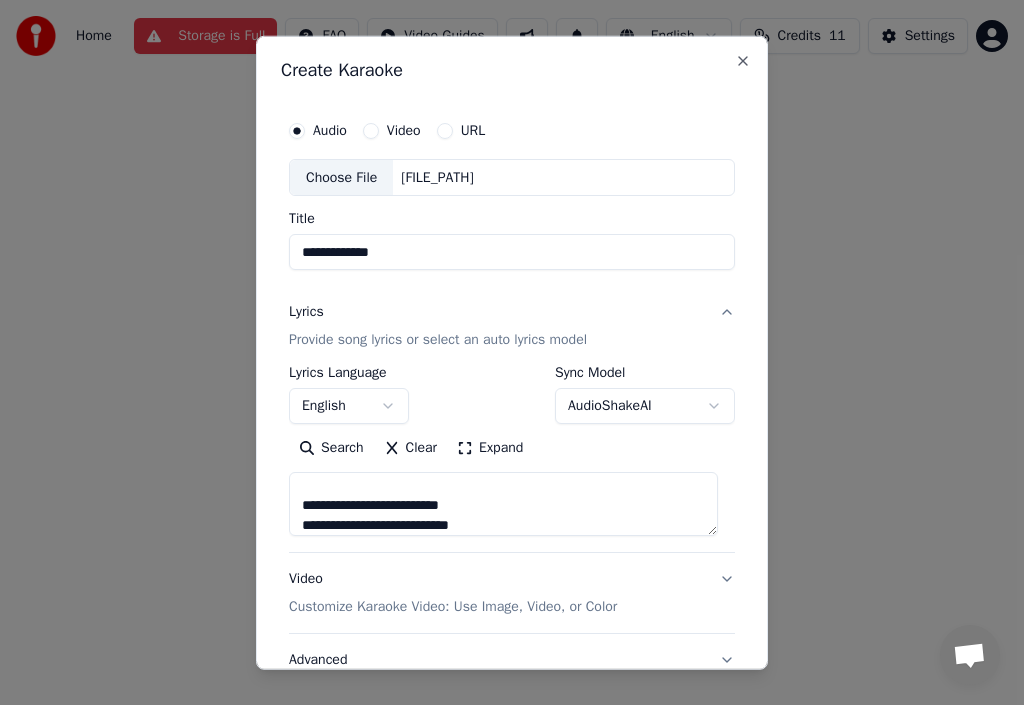 scroll, scrollTop: 245, scrollLeft: 0, axis: vertical 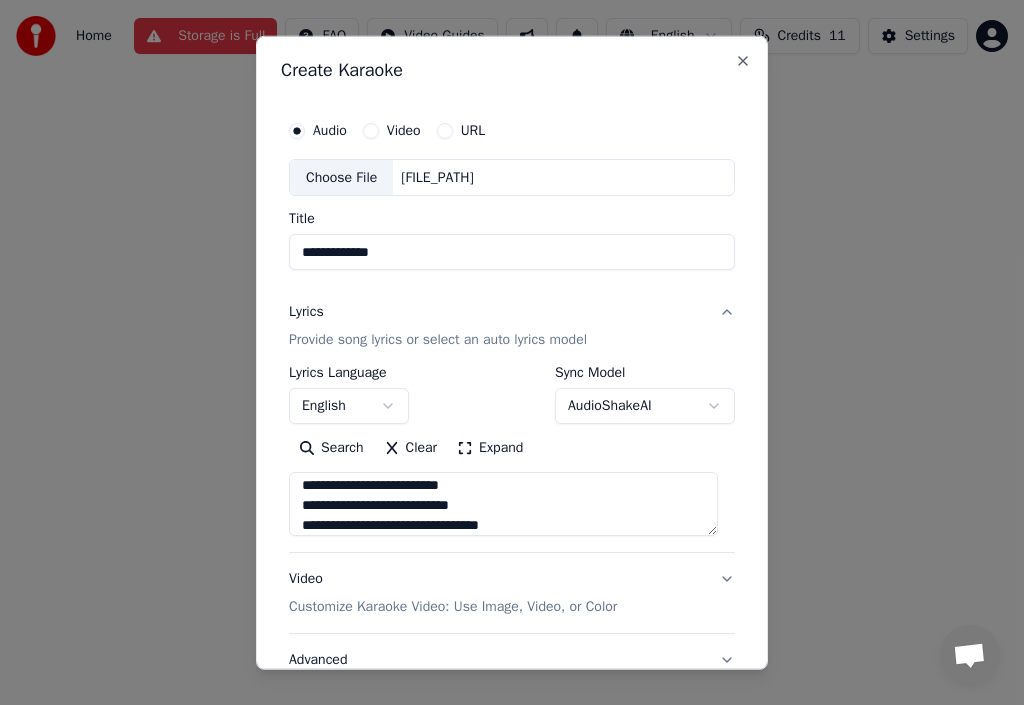 click on "**********" at bounding box center [503, 504] 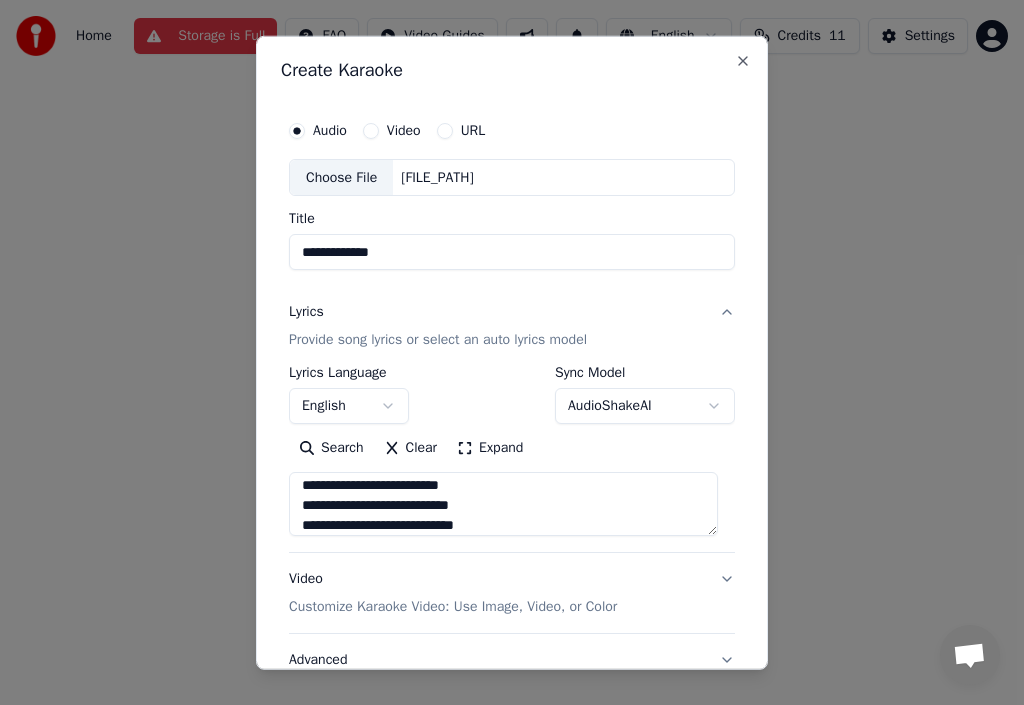 click on "**********" at bounding box center (503, 504) 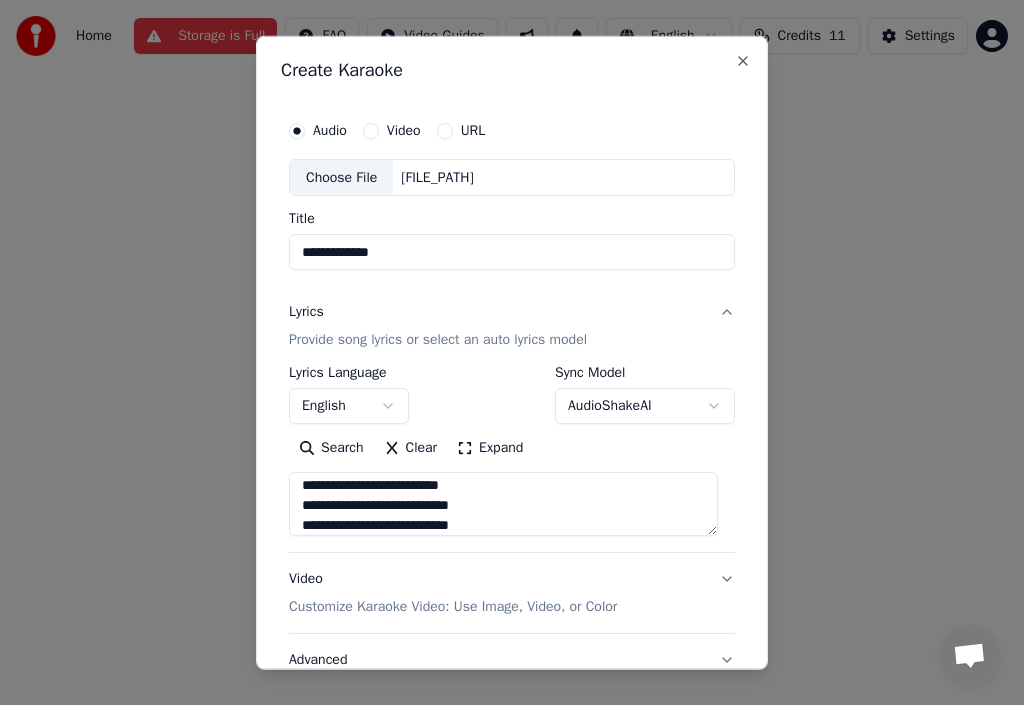 click on "**********" at bounding box center [503, 504] 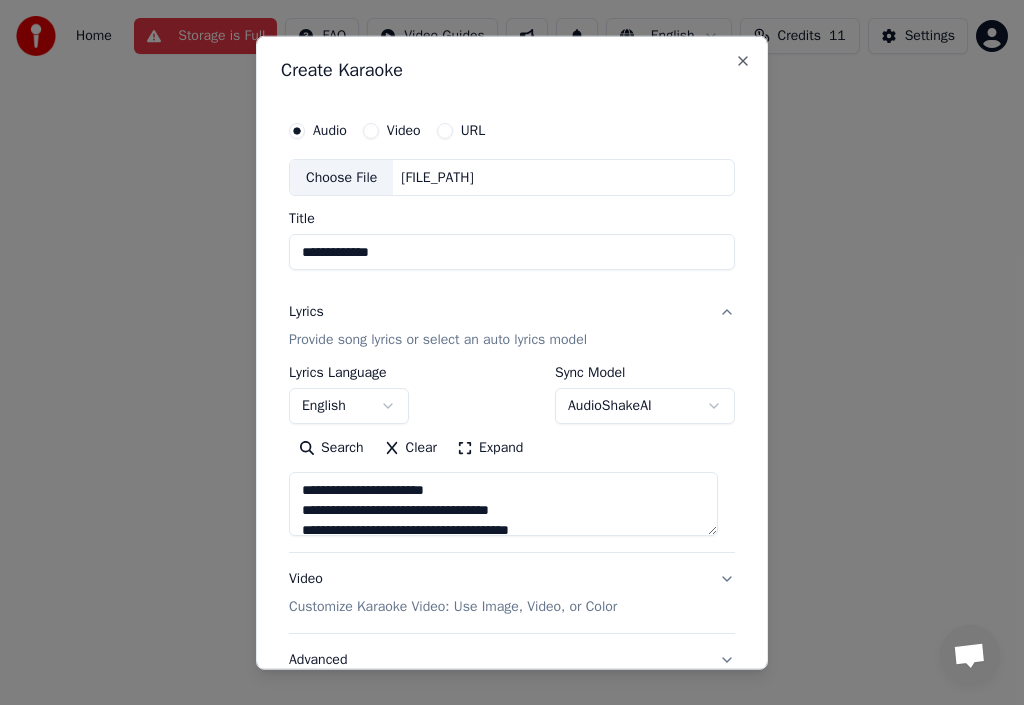 scroll, scrollTop: 445, scrollLeft: 0, axis: vertical 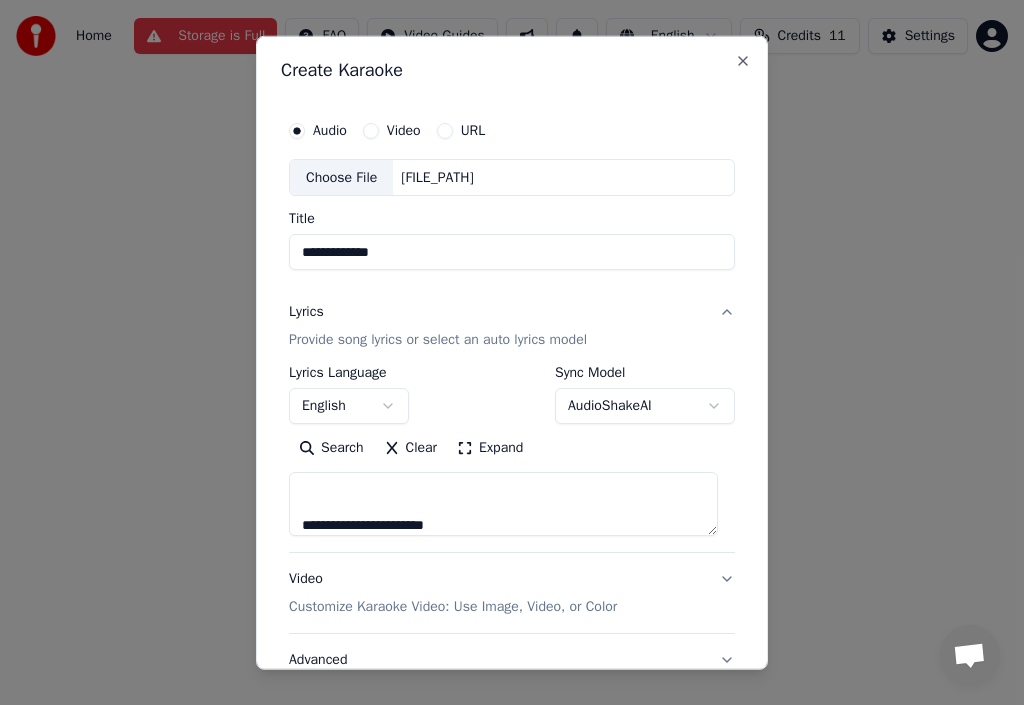 click on "**********" at bounding box center (503, 504) 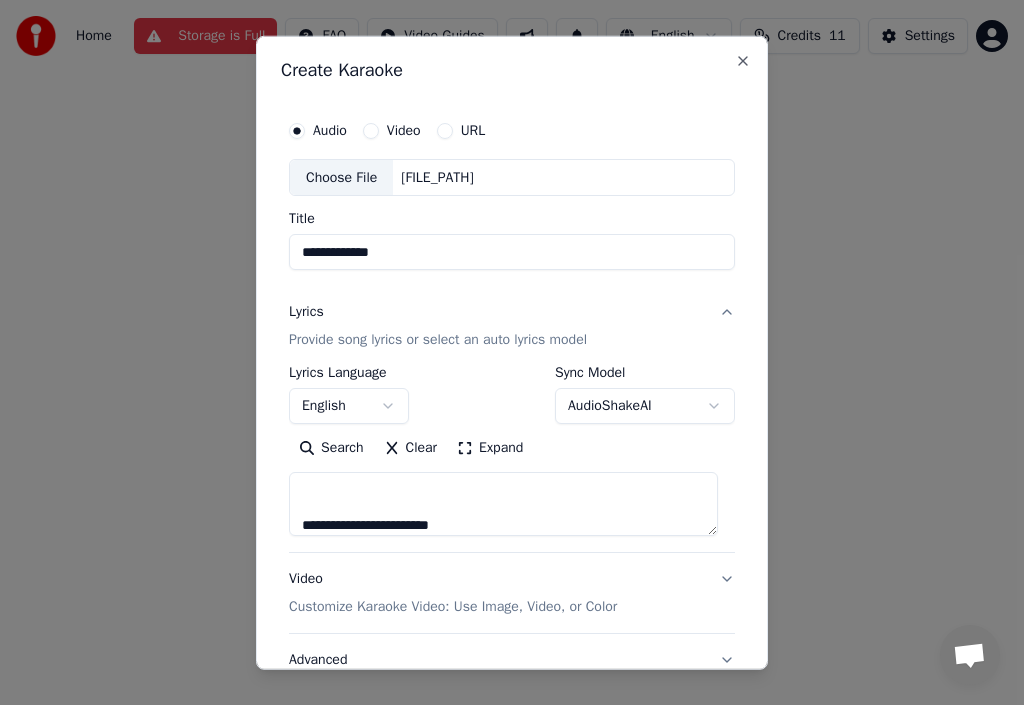 click on "**********" at bounding box center (503, 504) 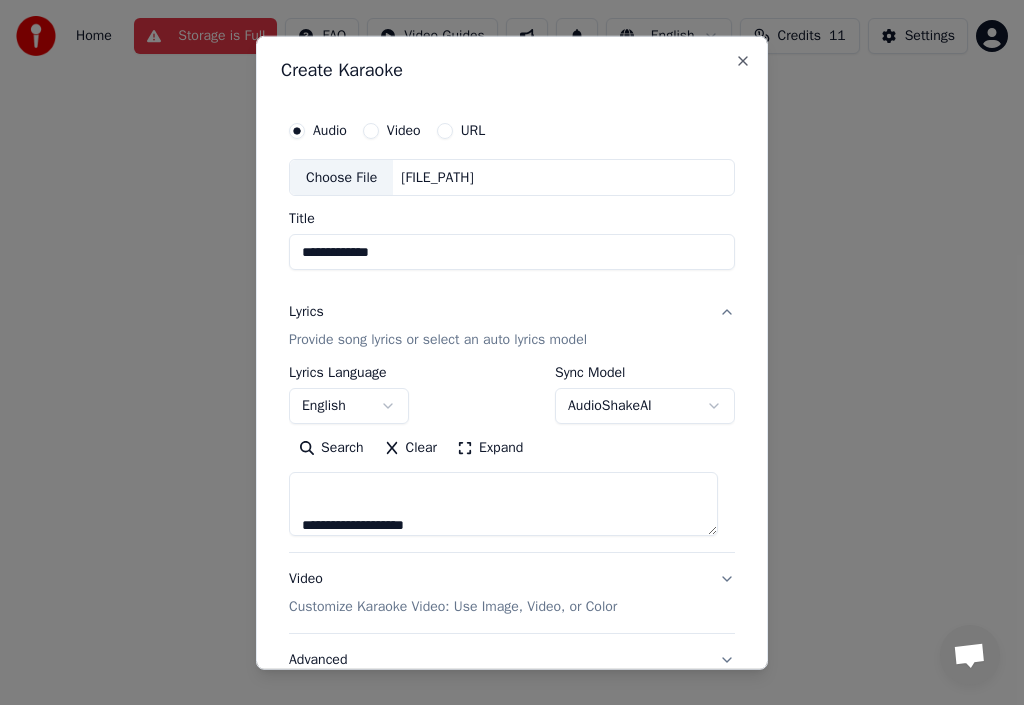 click on "**********" at bounding box center (503, 504) 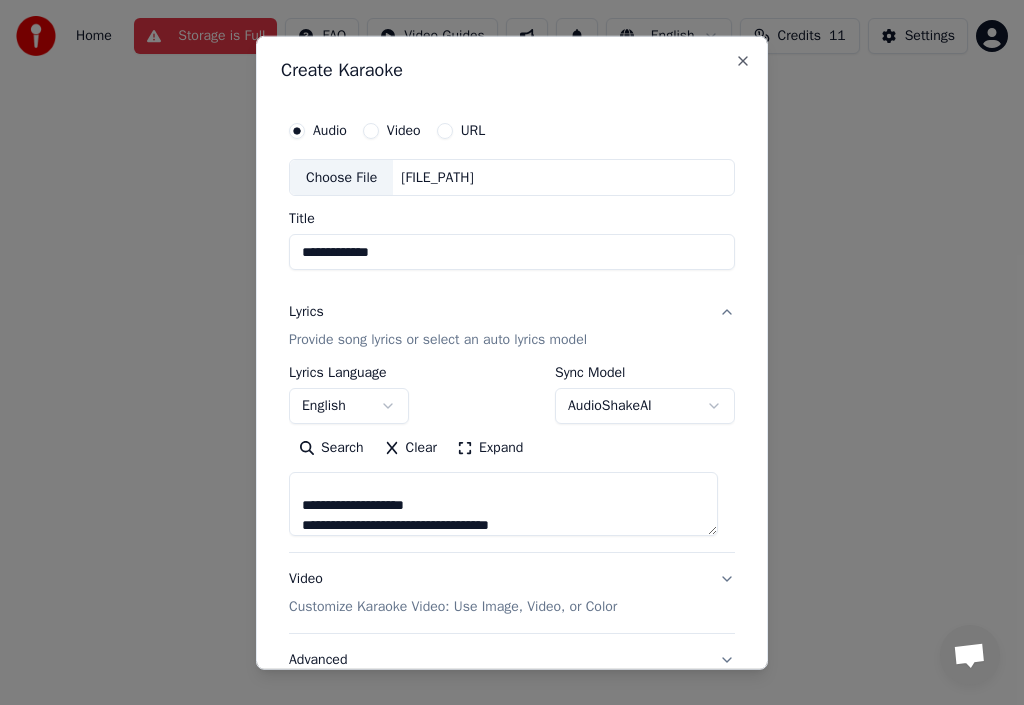 scroll, scrollTop: 485, scrollLeft: 0, axis: vertical 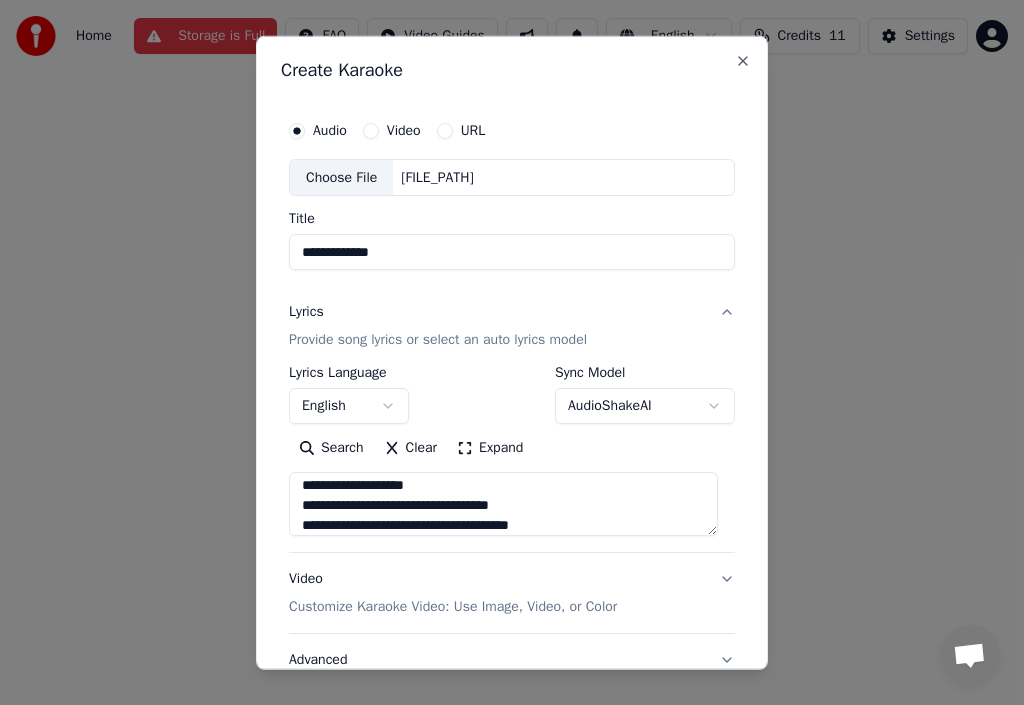click on "**********" at bounding box center (503, 504) 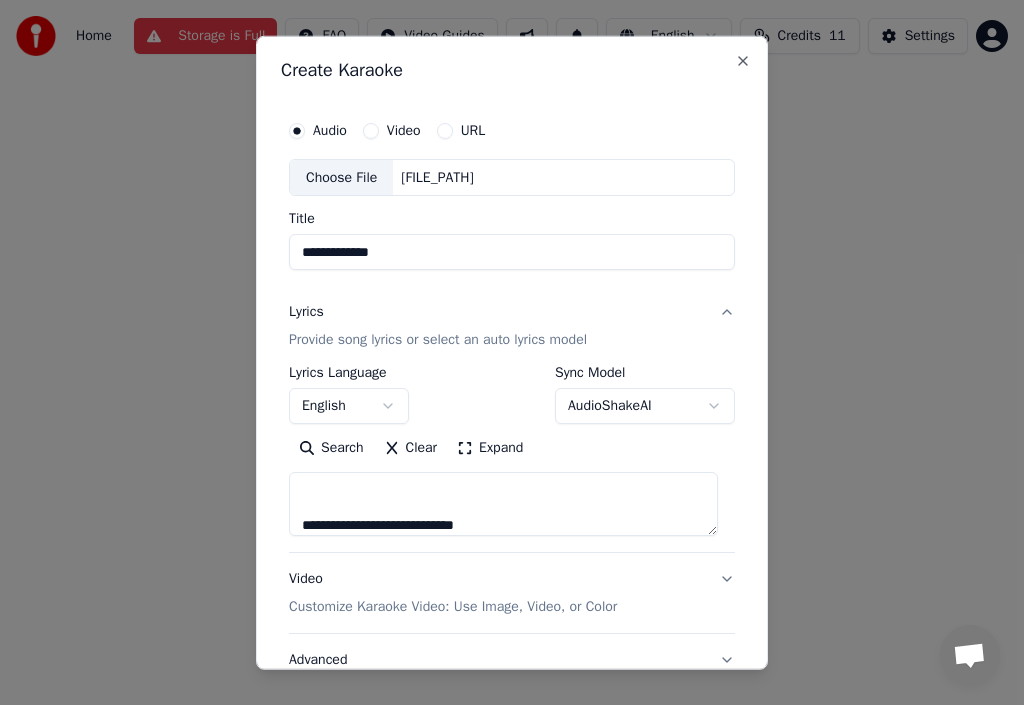 scroll, scrollTop: 585, scrollLeft: 0, axis: vertical 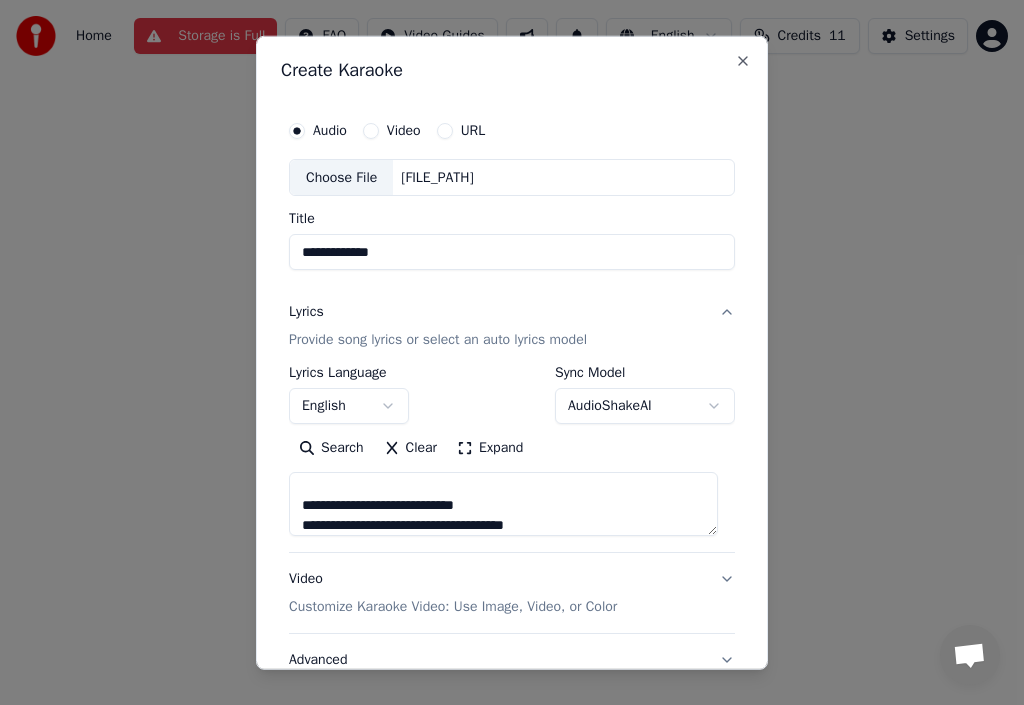 click on "**********" at bounding box center [503, 504] 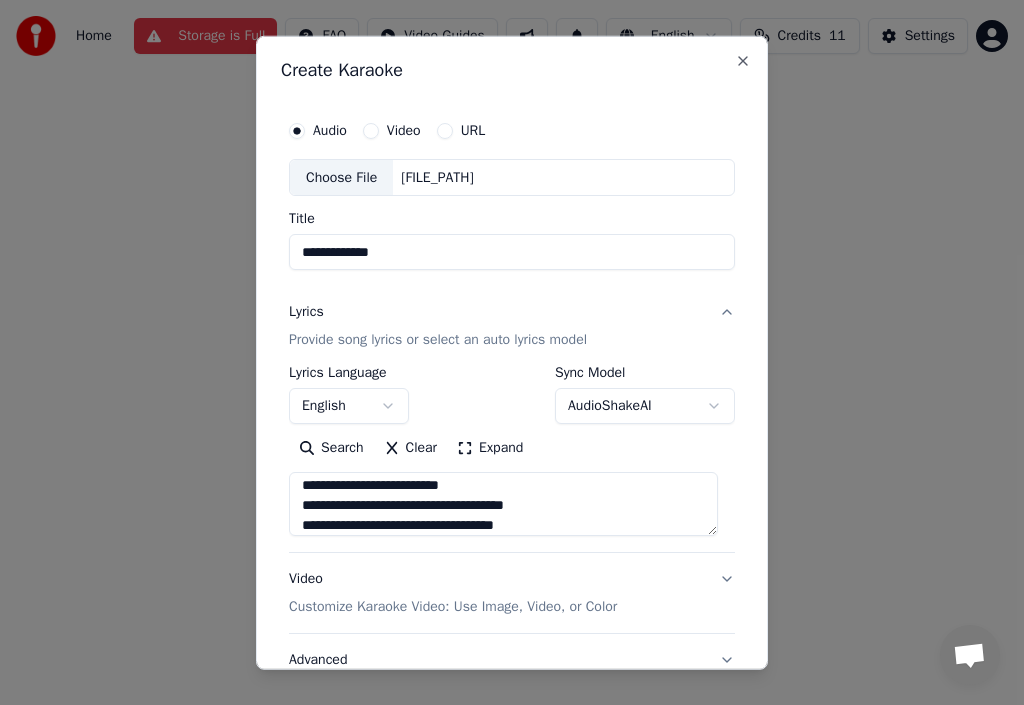 scroll, scrollTop: 625, scrollLeft: 0, axis: vertical 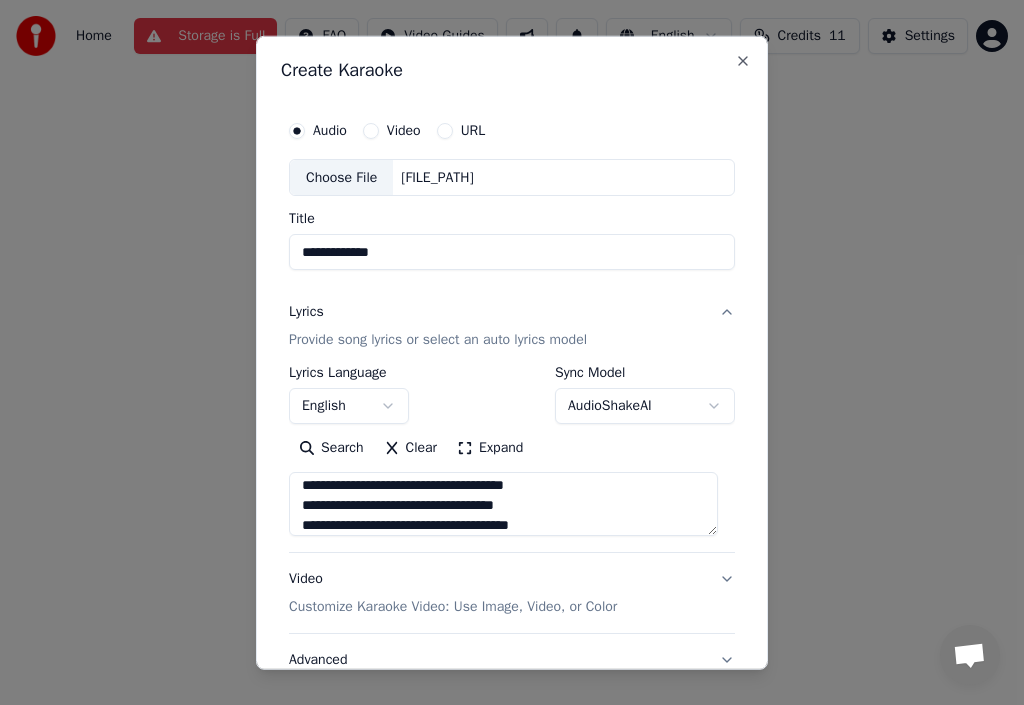 click on "**********" at bounding box center (512, 459) 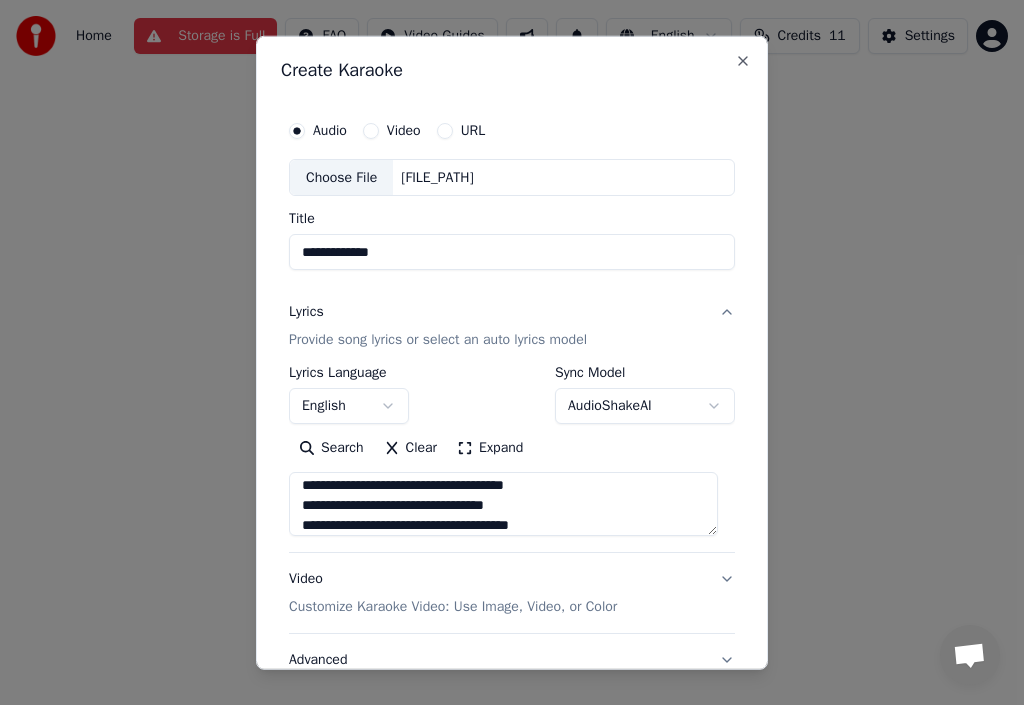 type on "**********" 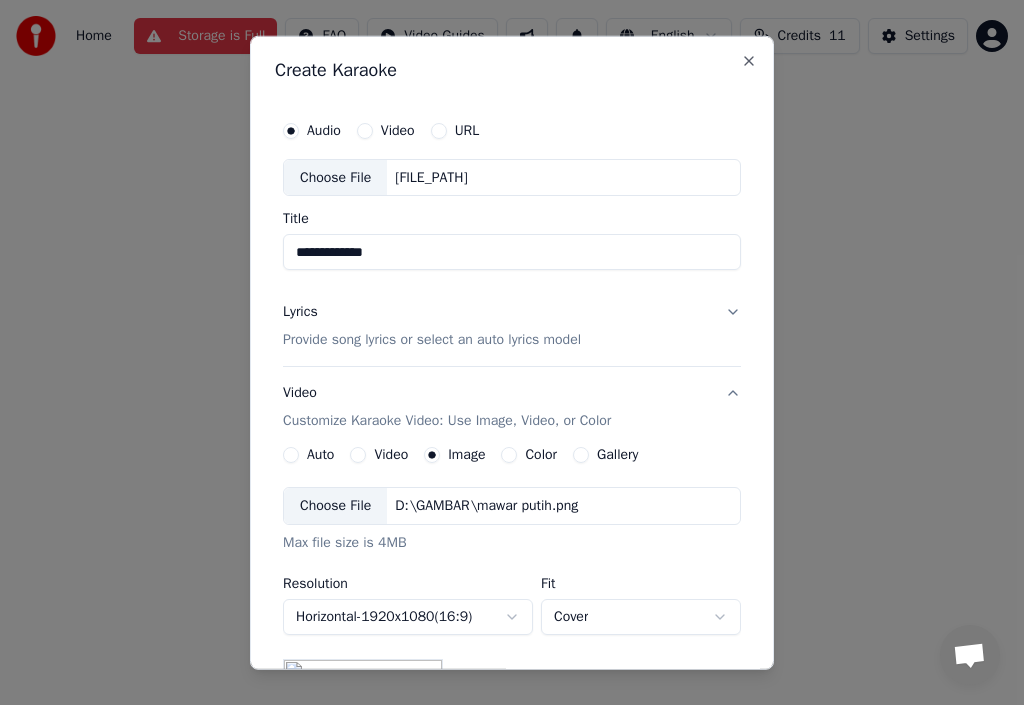 click on "Provide song lyrics or select an auto lyrics model" at bounding box center (432, 340) 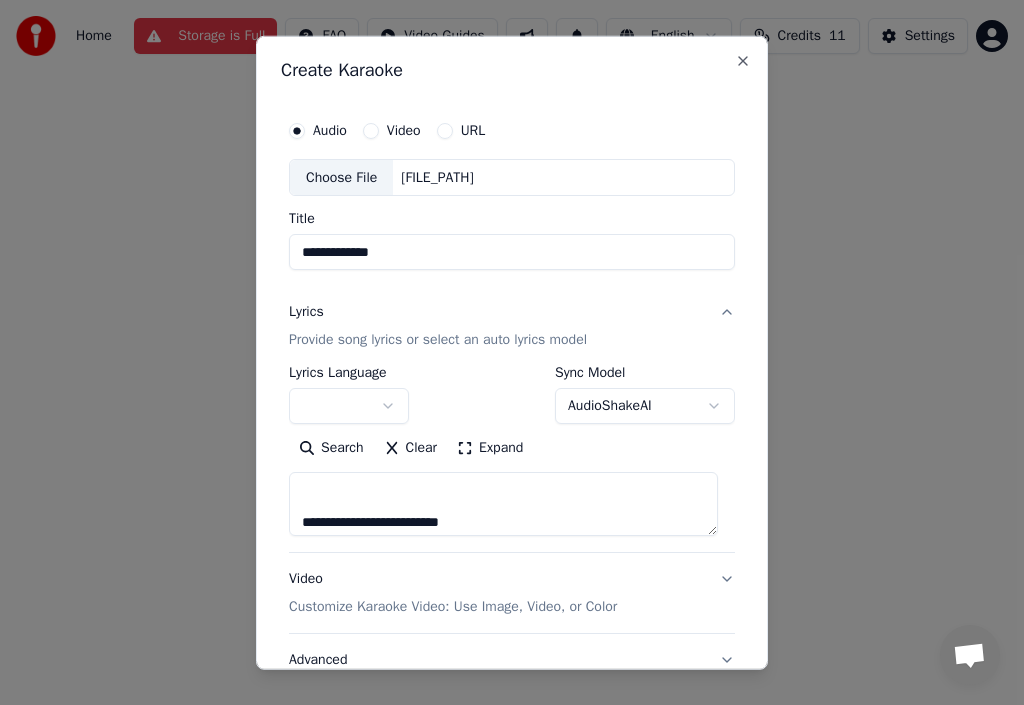 scroll, scrollTop: 600, scrollLeft: 0, axis: vertical 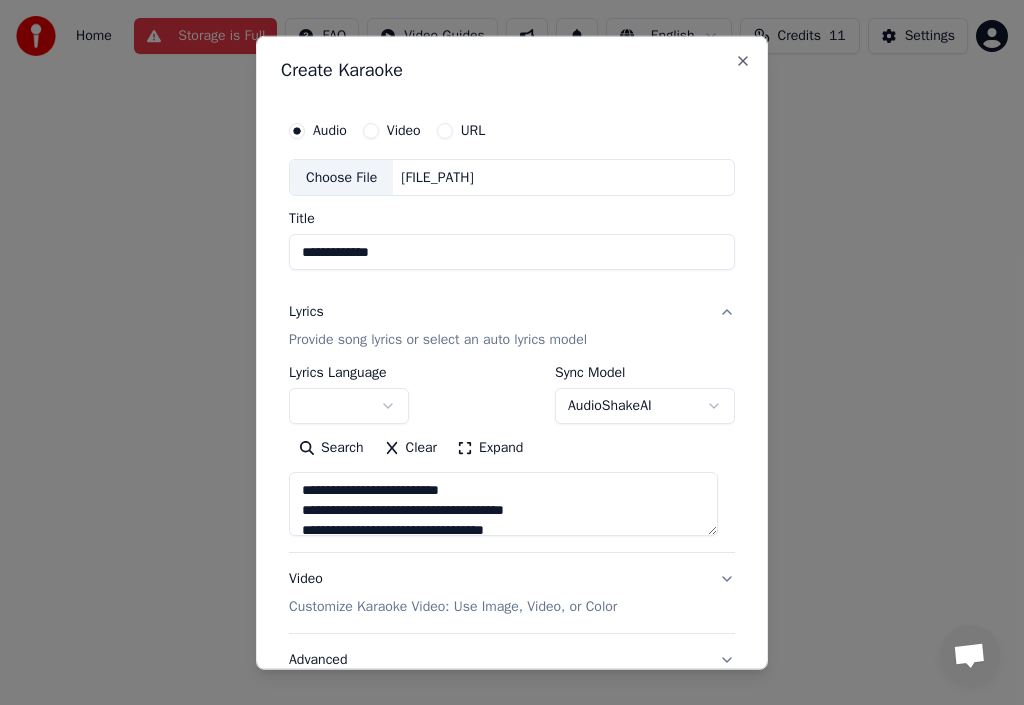 click on "**********" at bounding box center (503, 504) 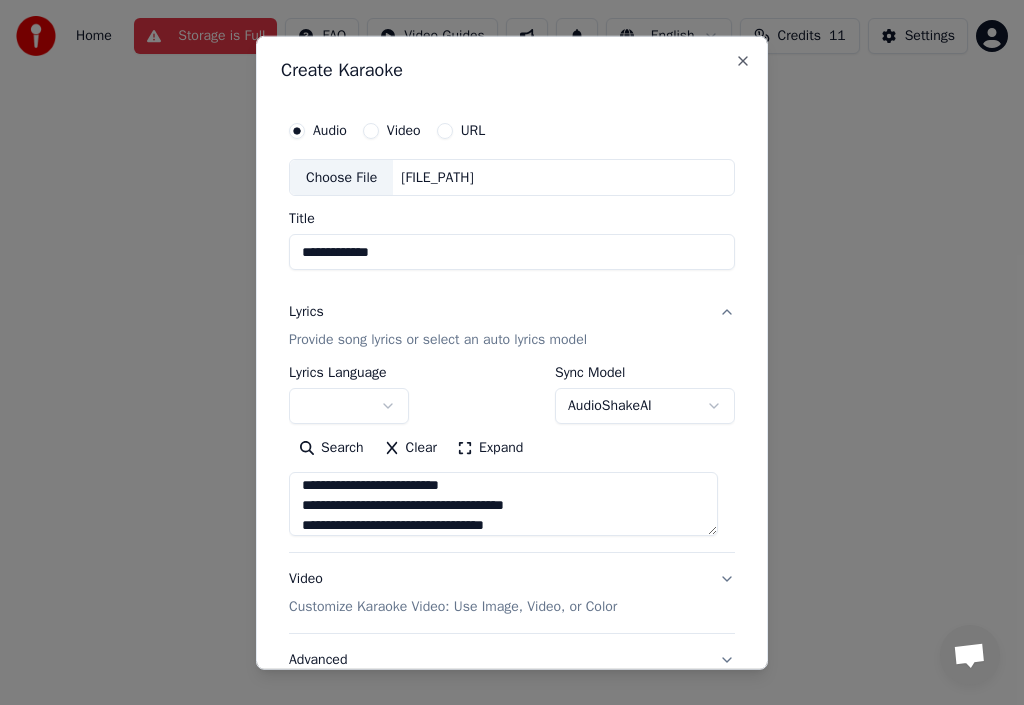scroll, scrollTop: 625, scrollLeft: 0, axis: vertical 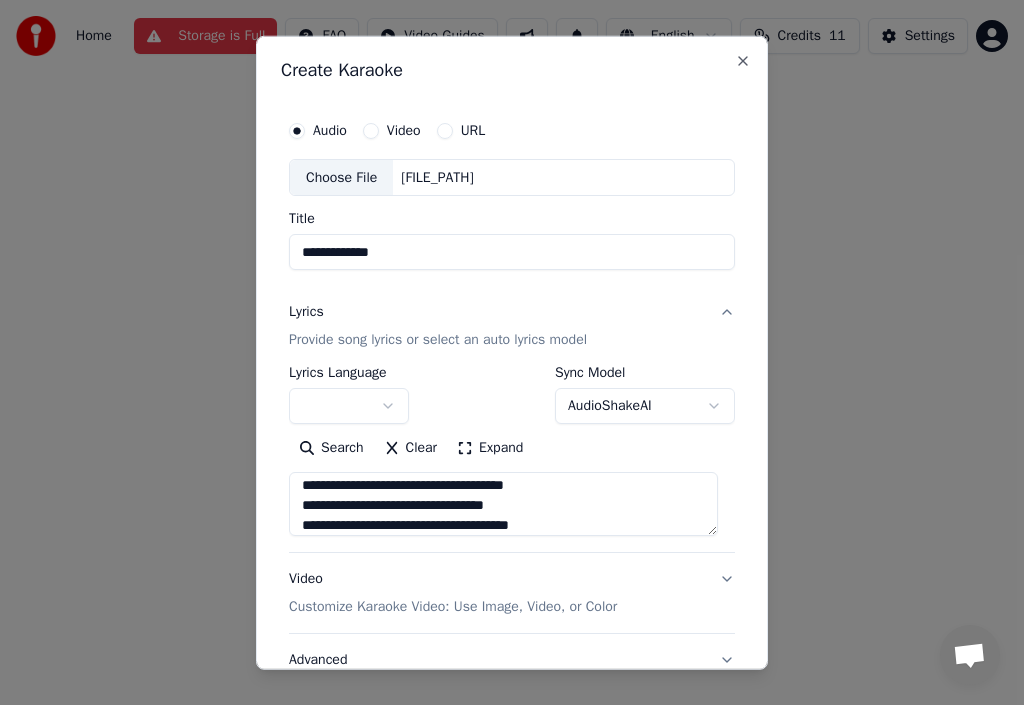 click on "**********" at bounding box center [503, 504] 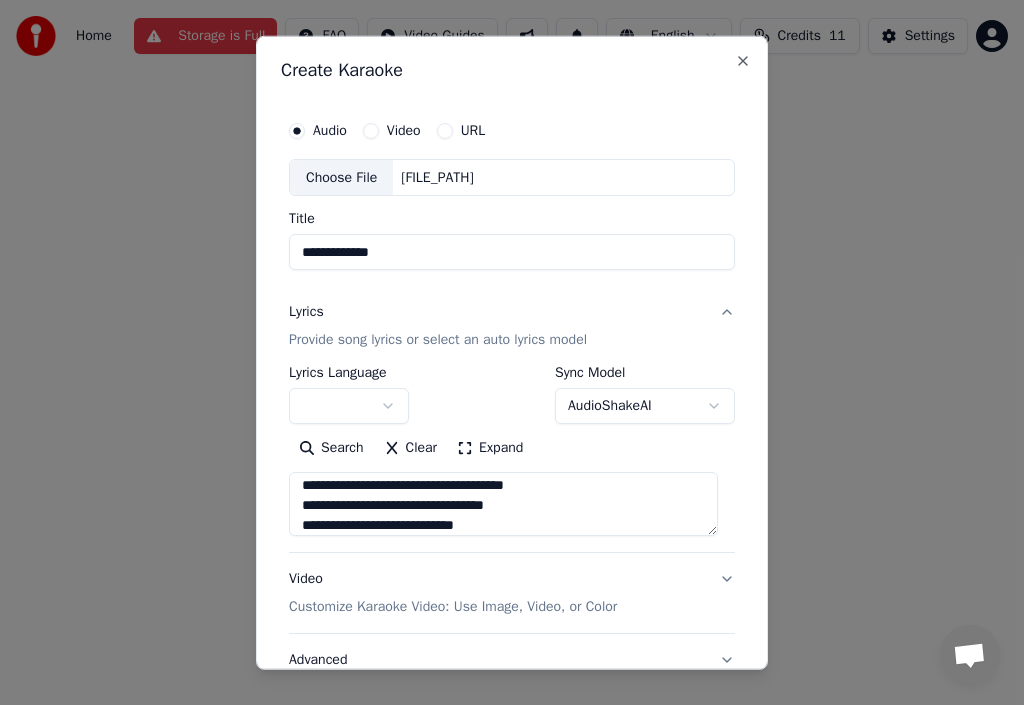 click on "**********" at bounding box center (503, 504) 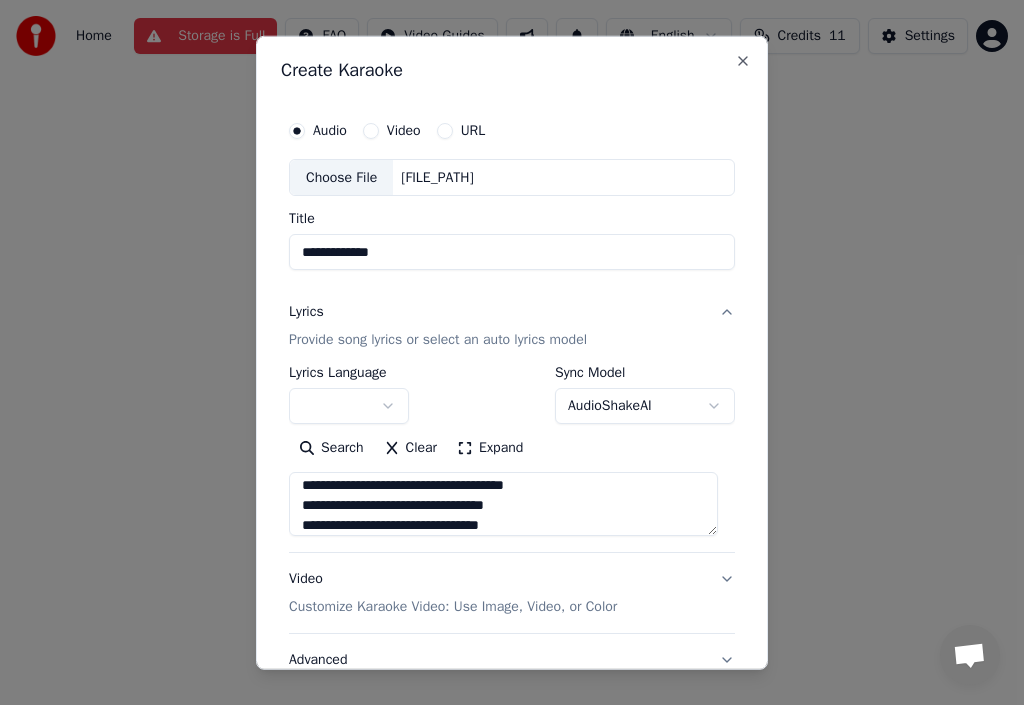 type on "**********" 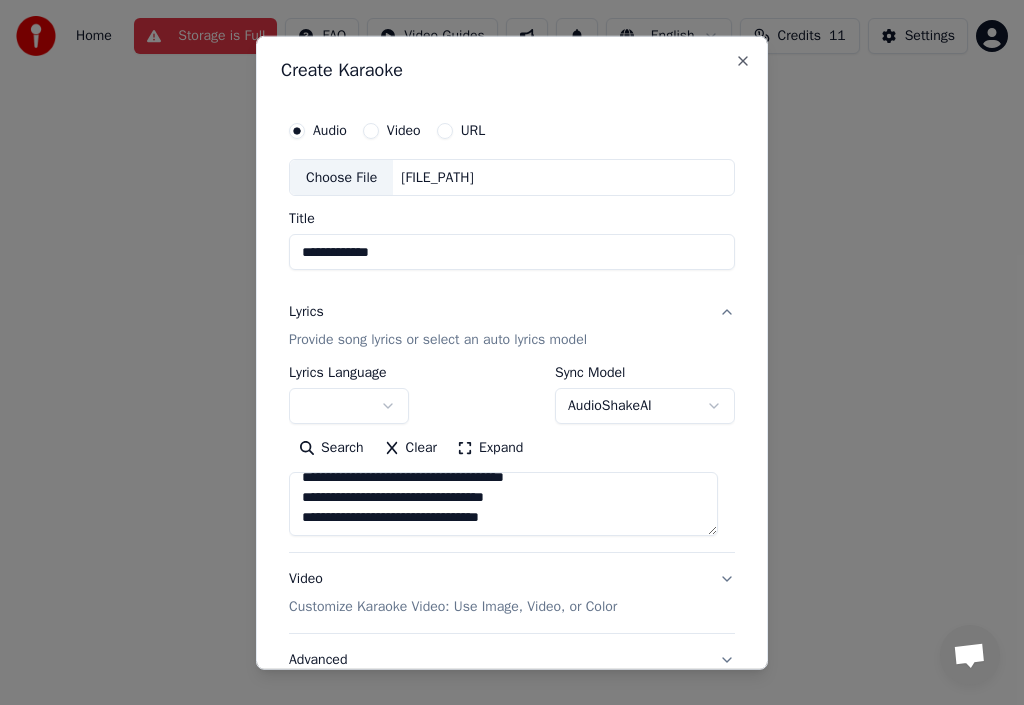scroll, scrollTop: 693, scrollLeft: 0, axis: vertical 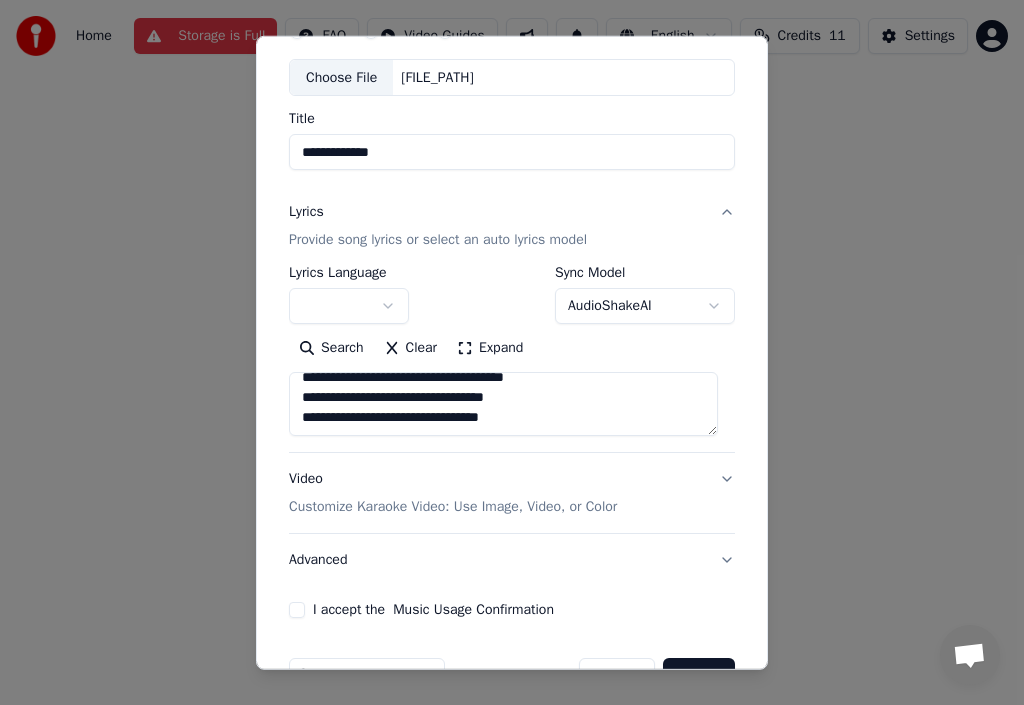 drag, startPoint x: 839, startPoint y: 681, endPoint x: 781, endPoint y: 676, distance: 58.21512 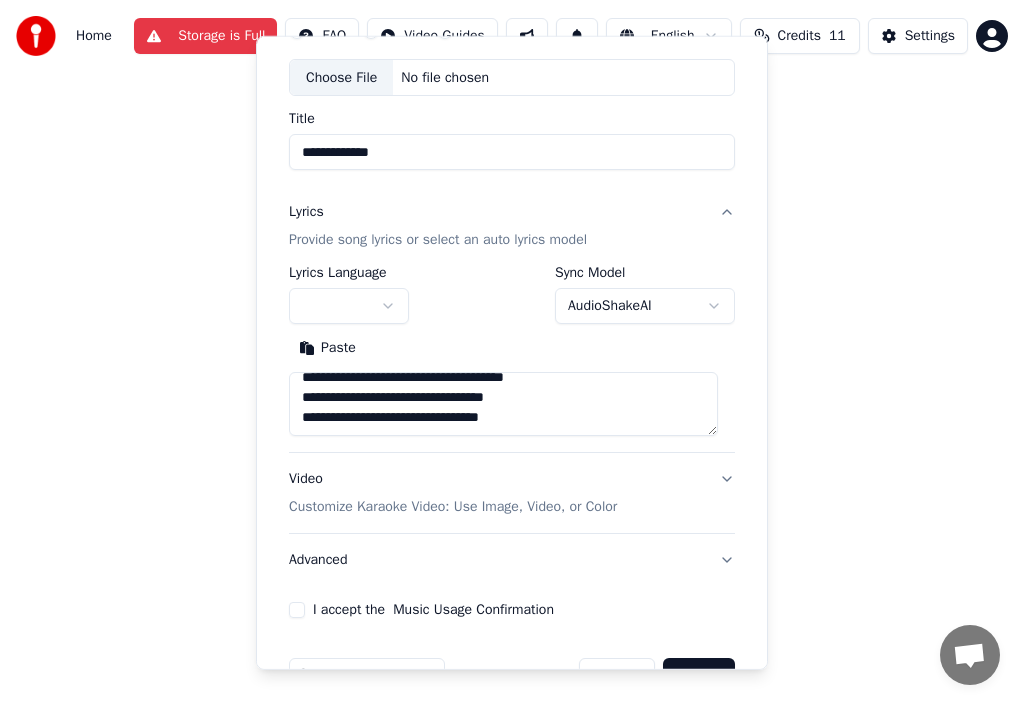 type 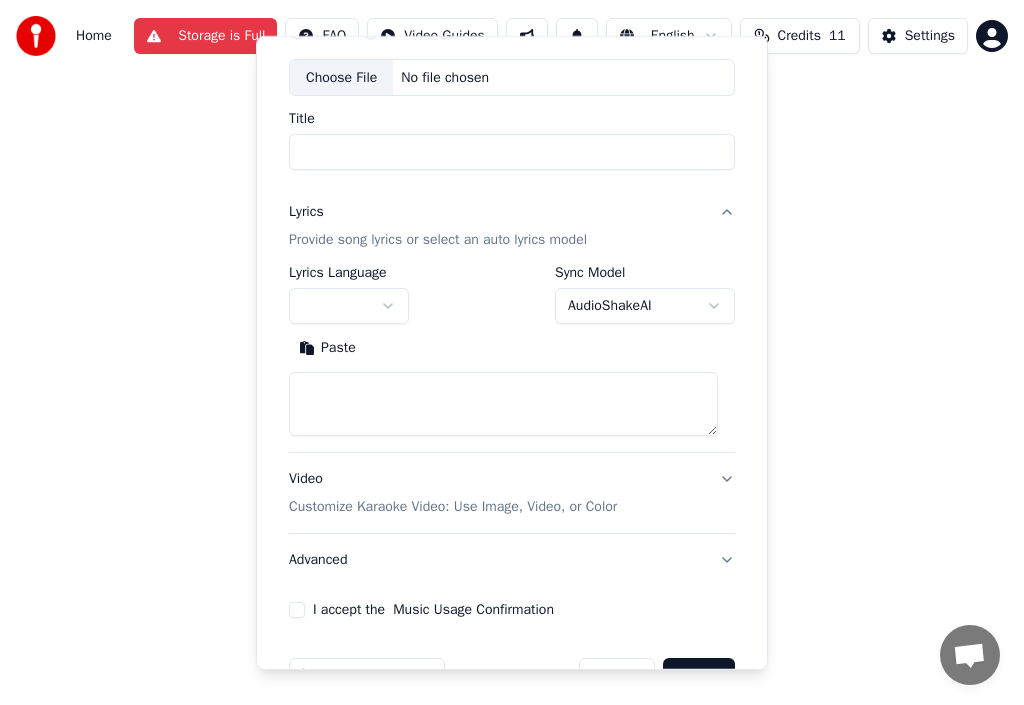 scroll, scrollTop: 0, scrollLeft: 0, axis: both 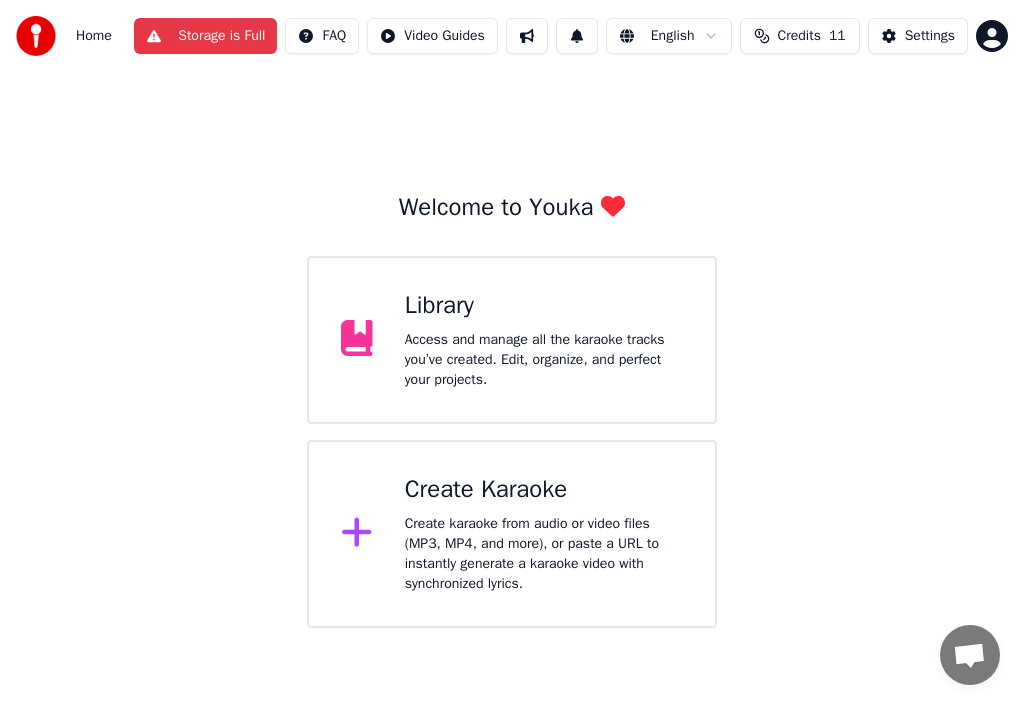 click 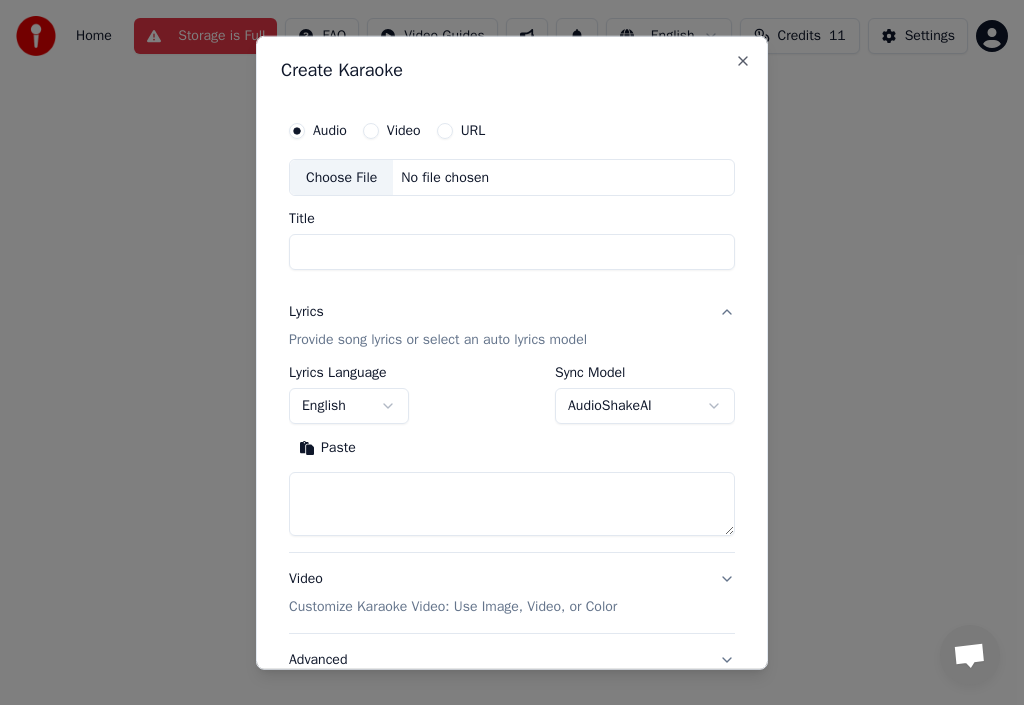 click on "Choose File" at bounding box center [341, 177] 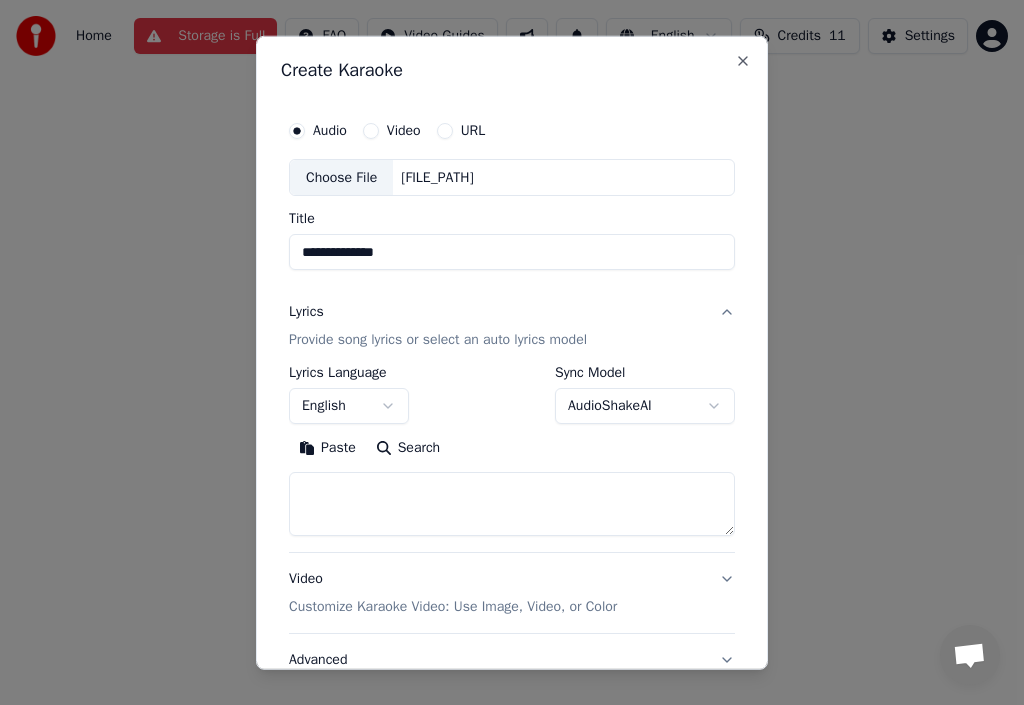 click on "**********" at bounding box center (512, 252) 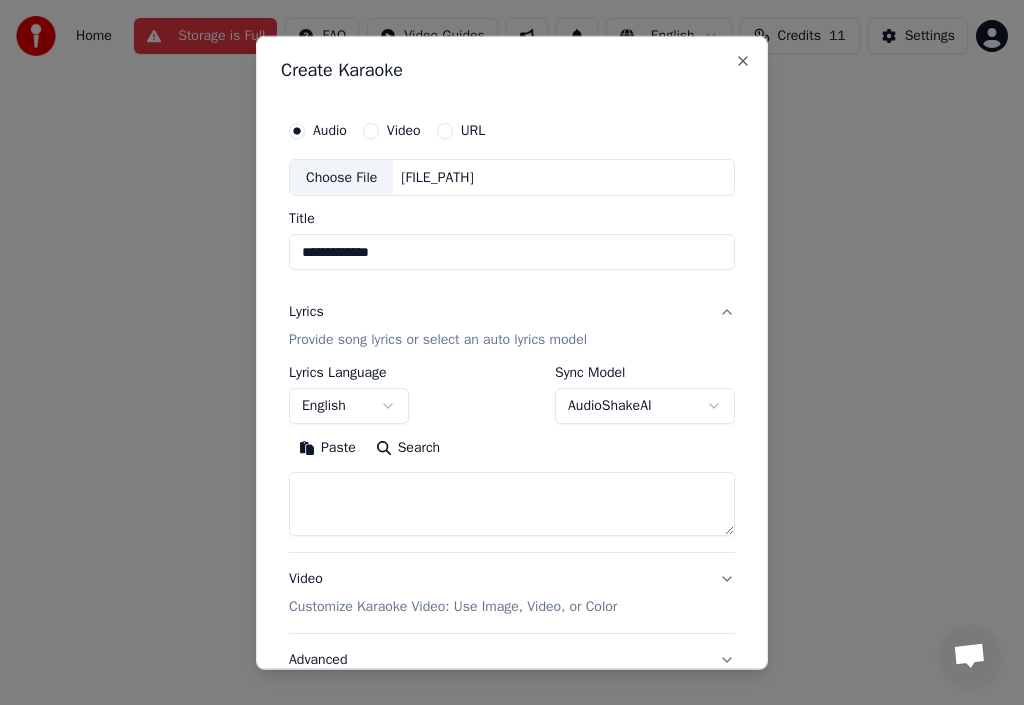 type on "**********" 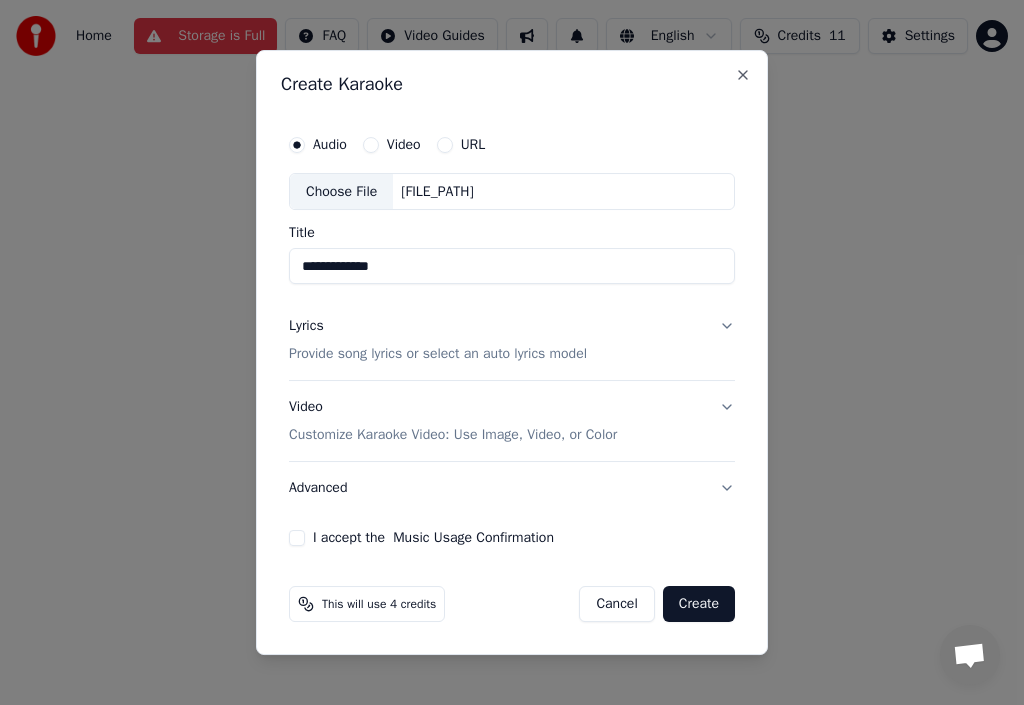 click on "Provide song lyrics or select an auto lyrics model" at bounding box center (438, 355) 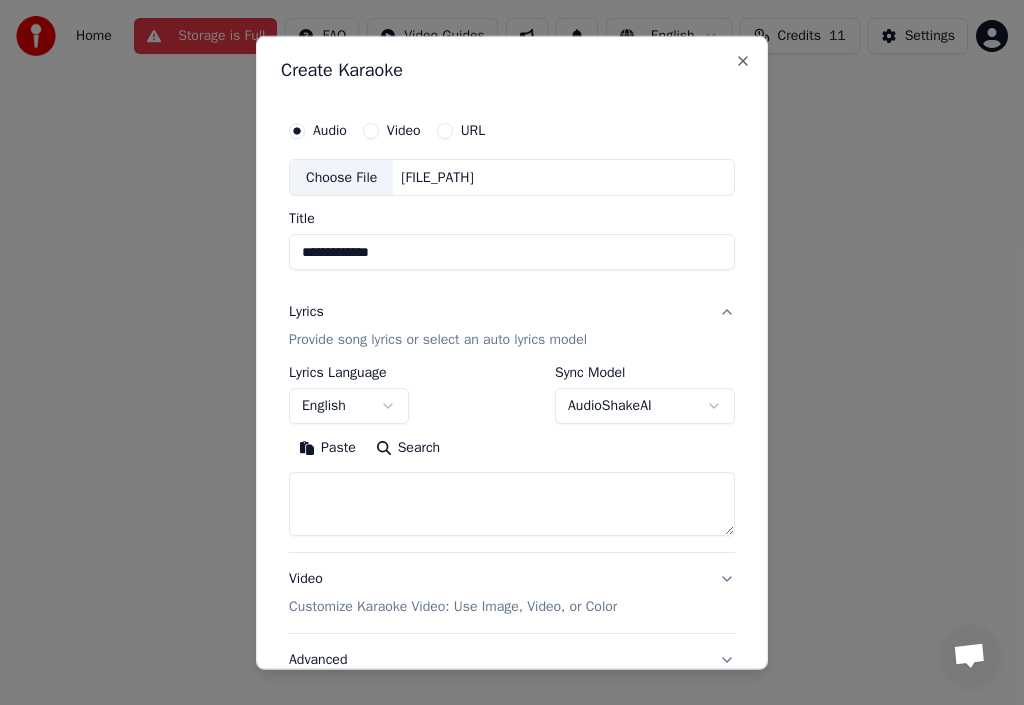 click on "Paste" at bounding box center [327, 448] 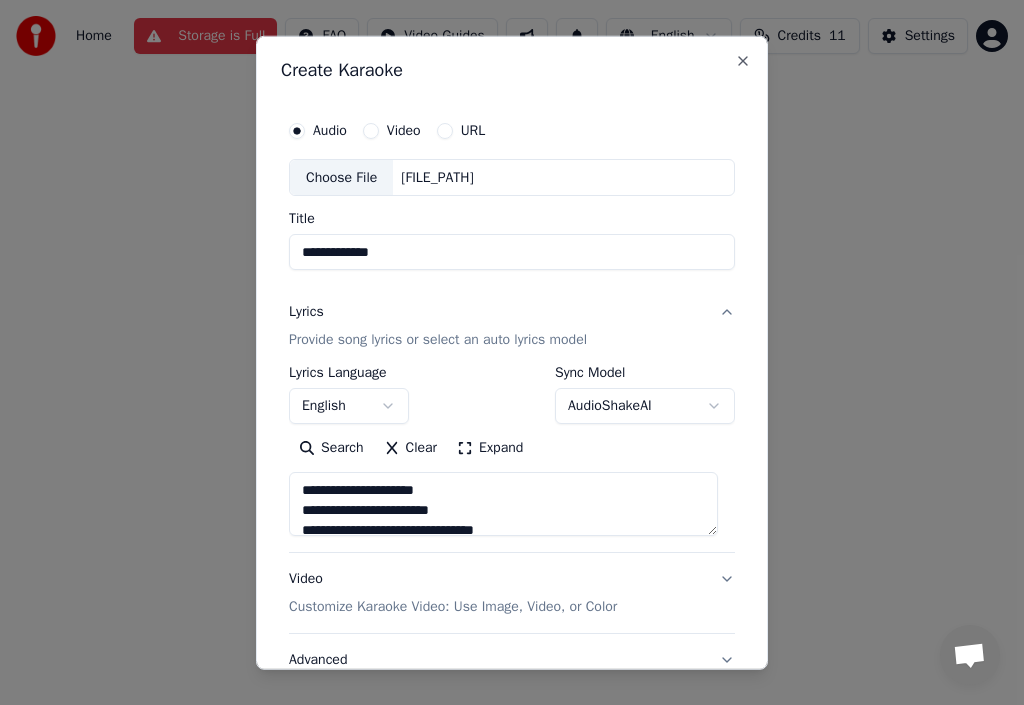 click on "**********" at bounding box center [503, 504] 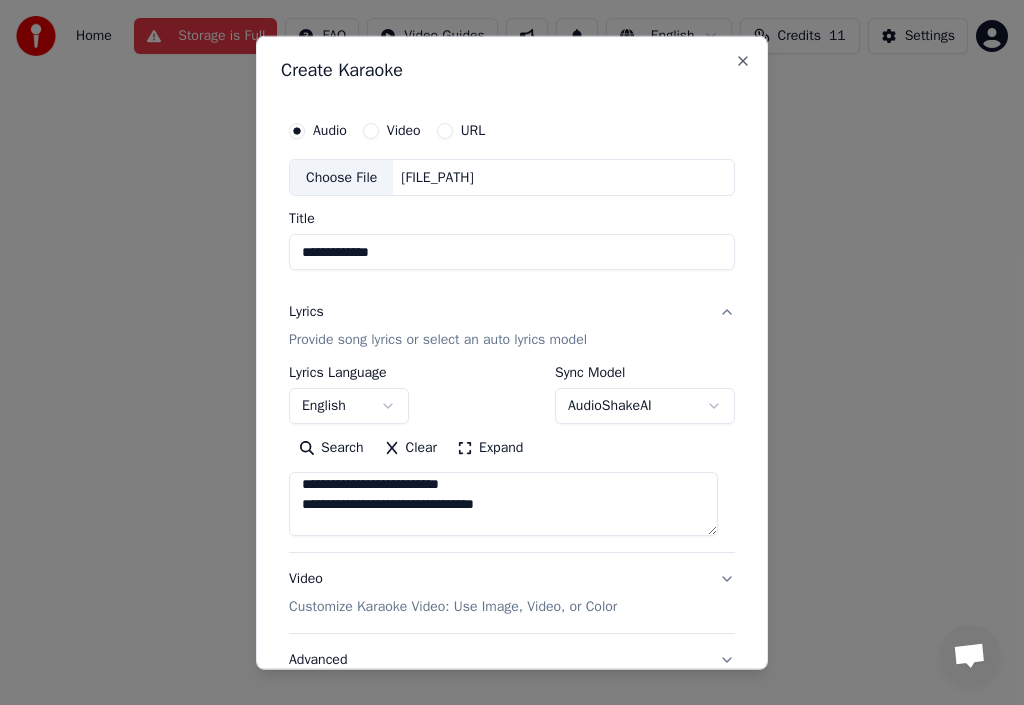 scroll, scrollTop: 186, scrollLeft: 0, axis: vertical 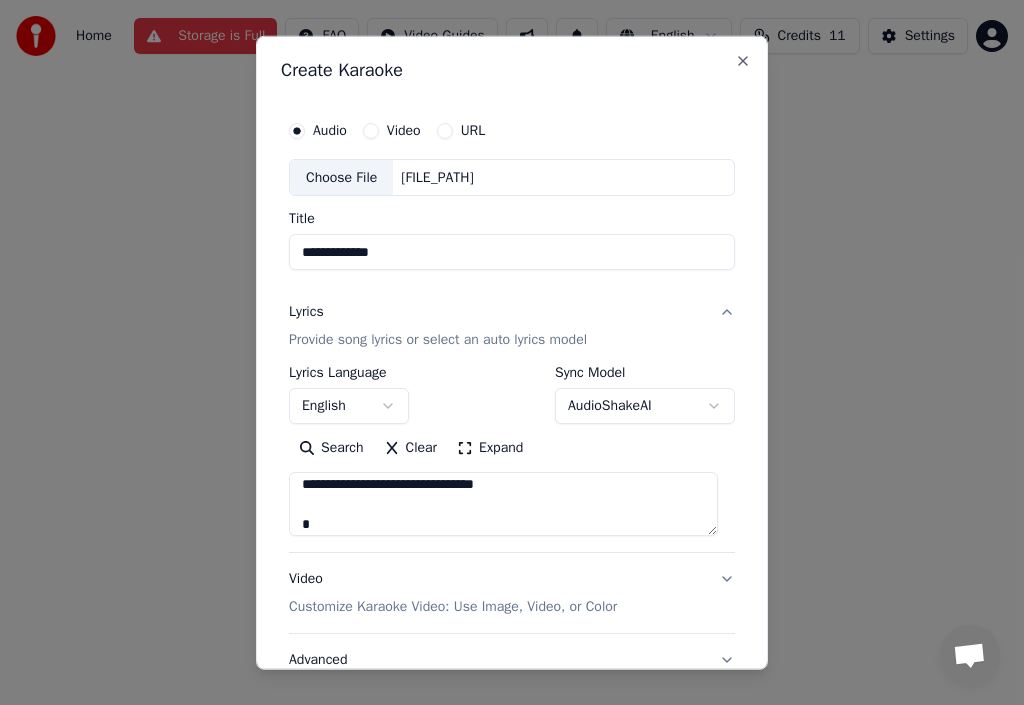 type on "**********" 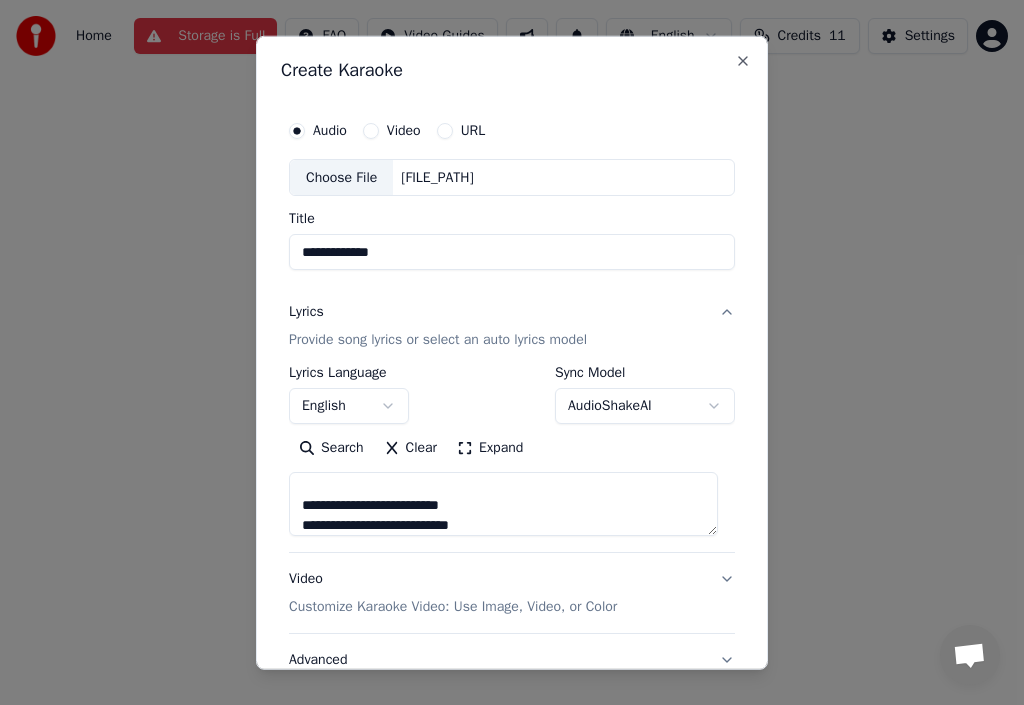 scroll, scrollTop: 245, scrollLeft: 0, axis: vertical 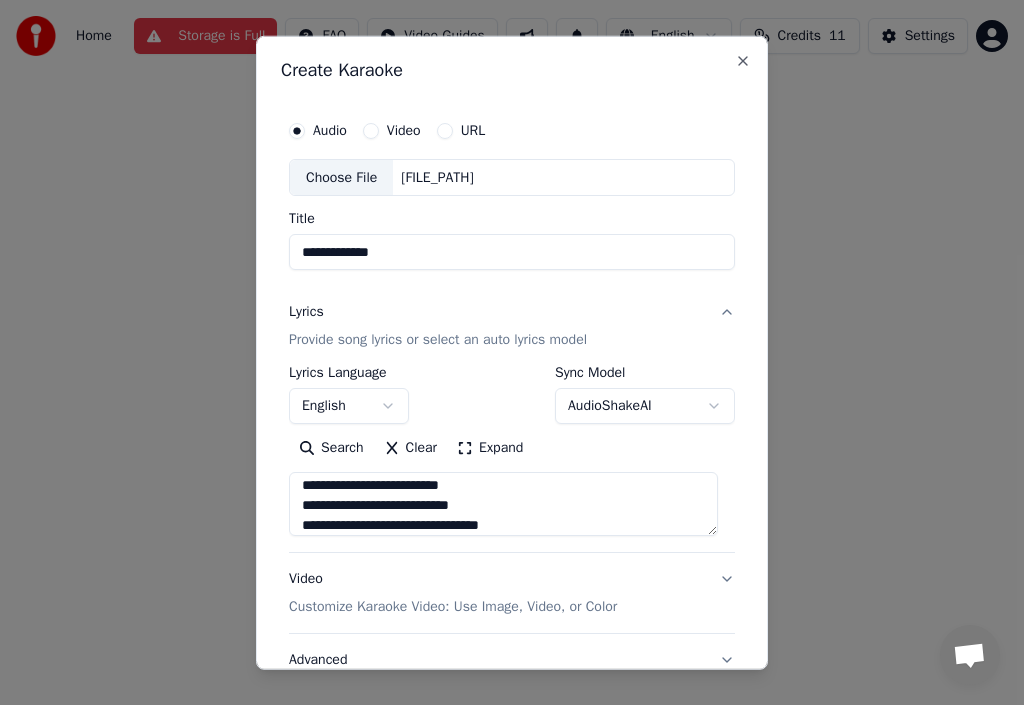 click on "**********" at bounding box center [503, 504] 